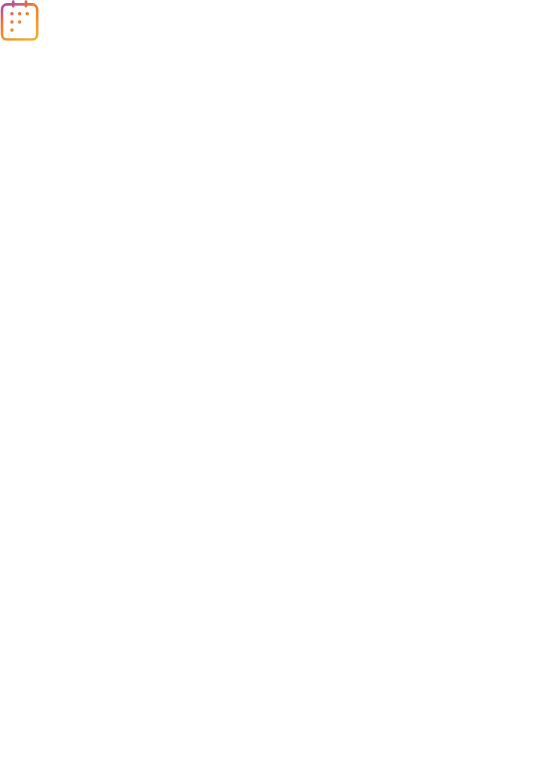 scroll, scrollTop: 0, scrollLeft: 0, axis: both 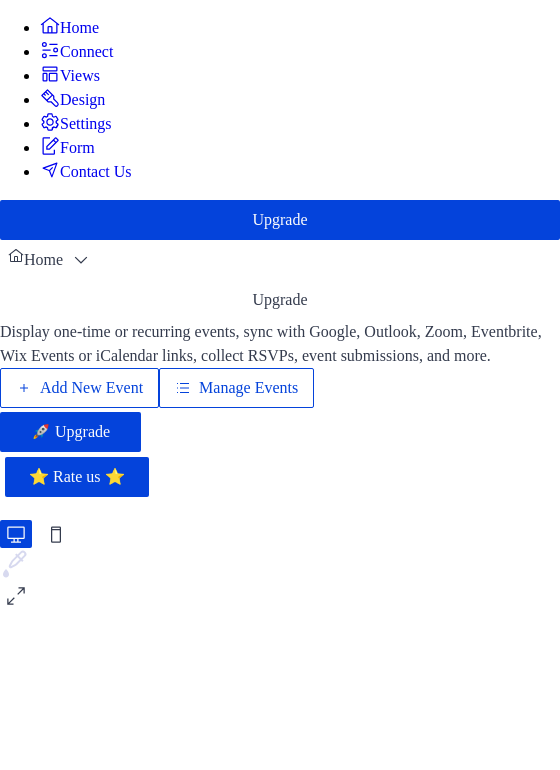 click on "Add New Event" at bounding box center [91, 388] 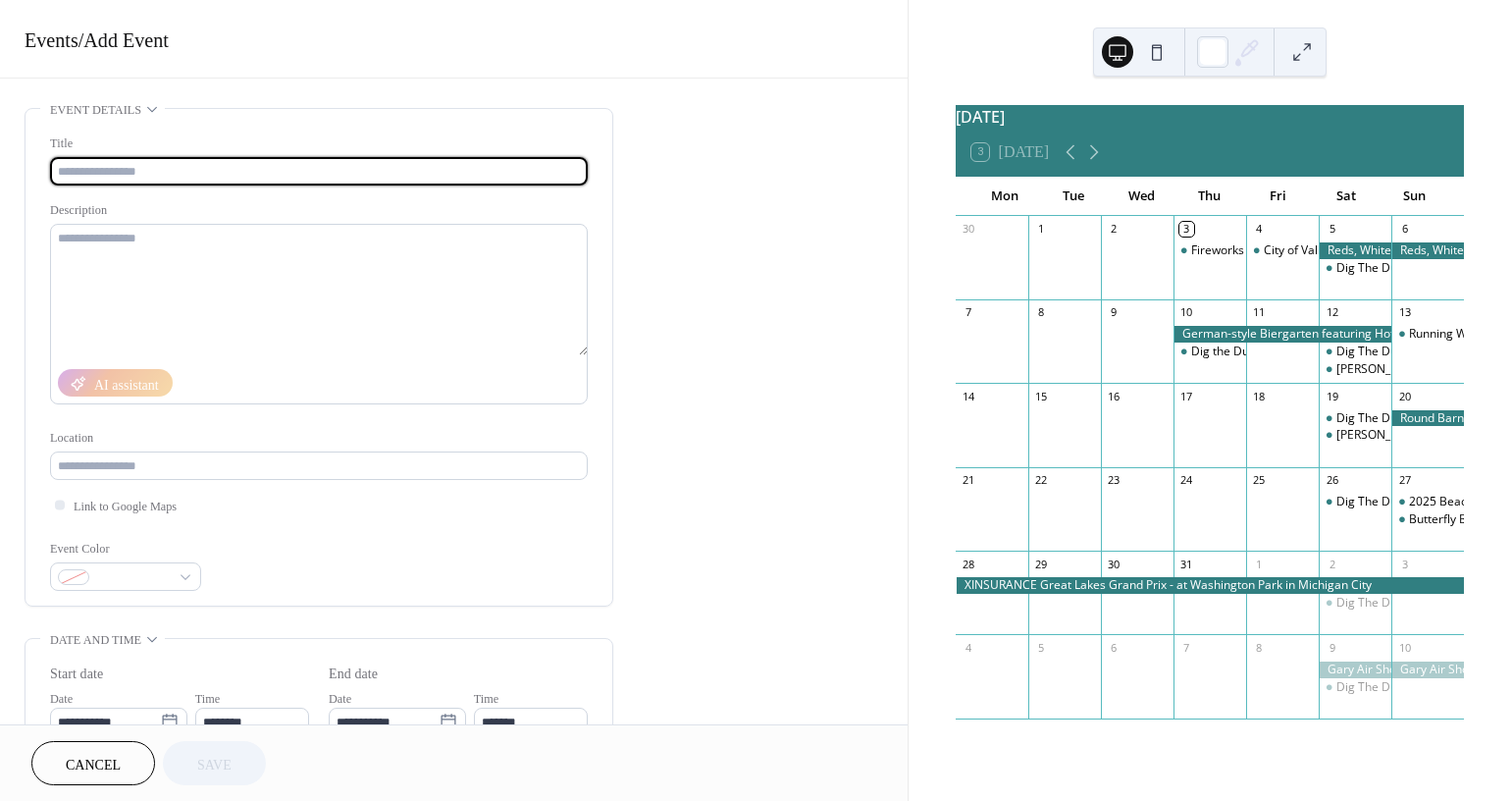 scroll, scrollTop: 0, scrollLeft: 0, axis: both 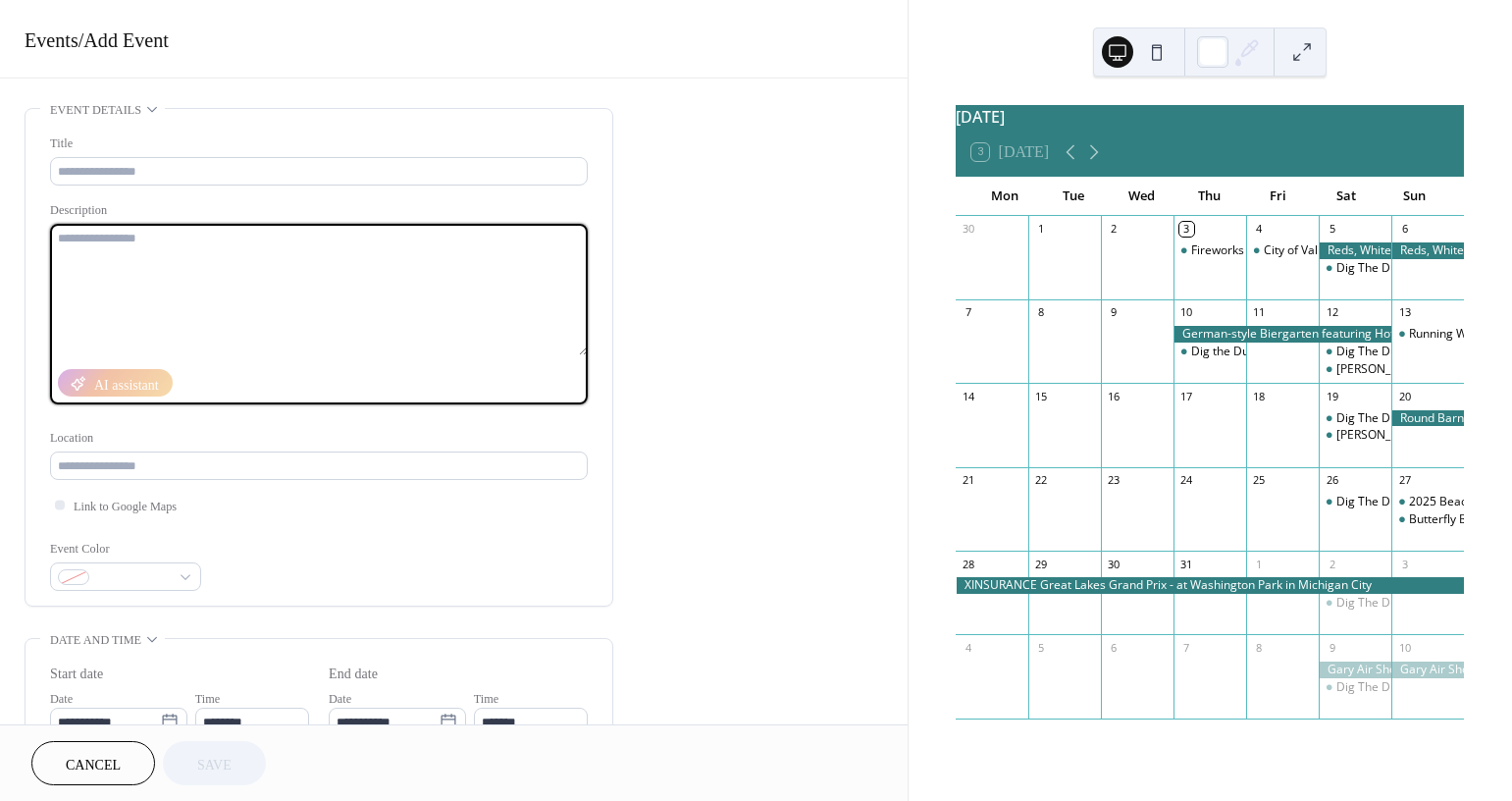 click at bounding box center (319, 290) 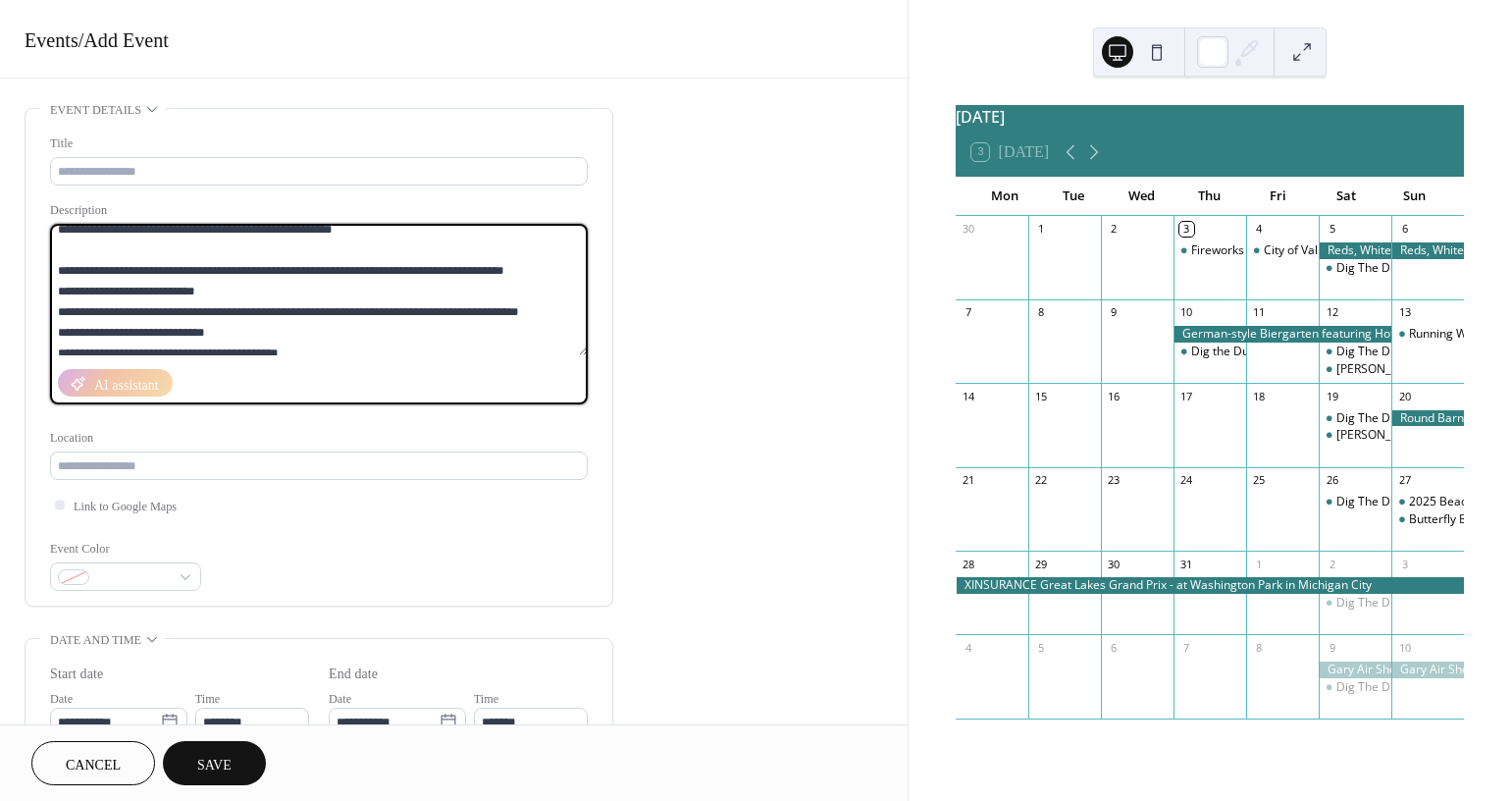 scroll, scrollTop: 0, scrollLeft: 0, axis: both 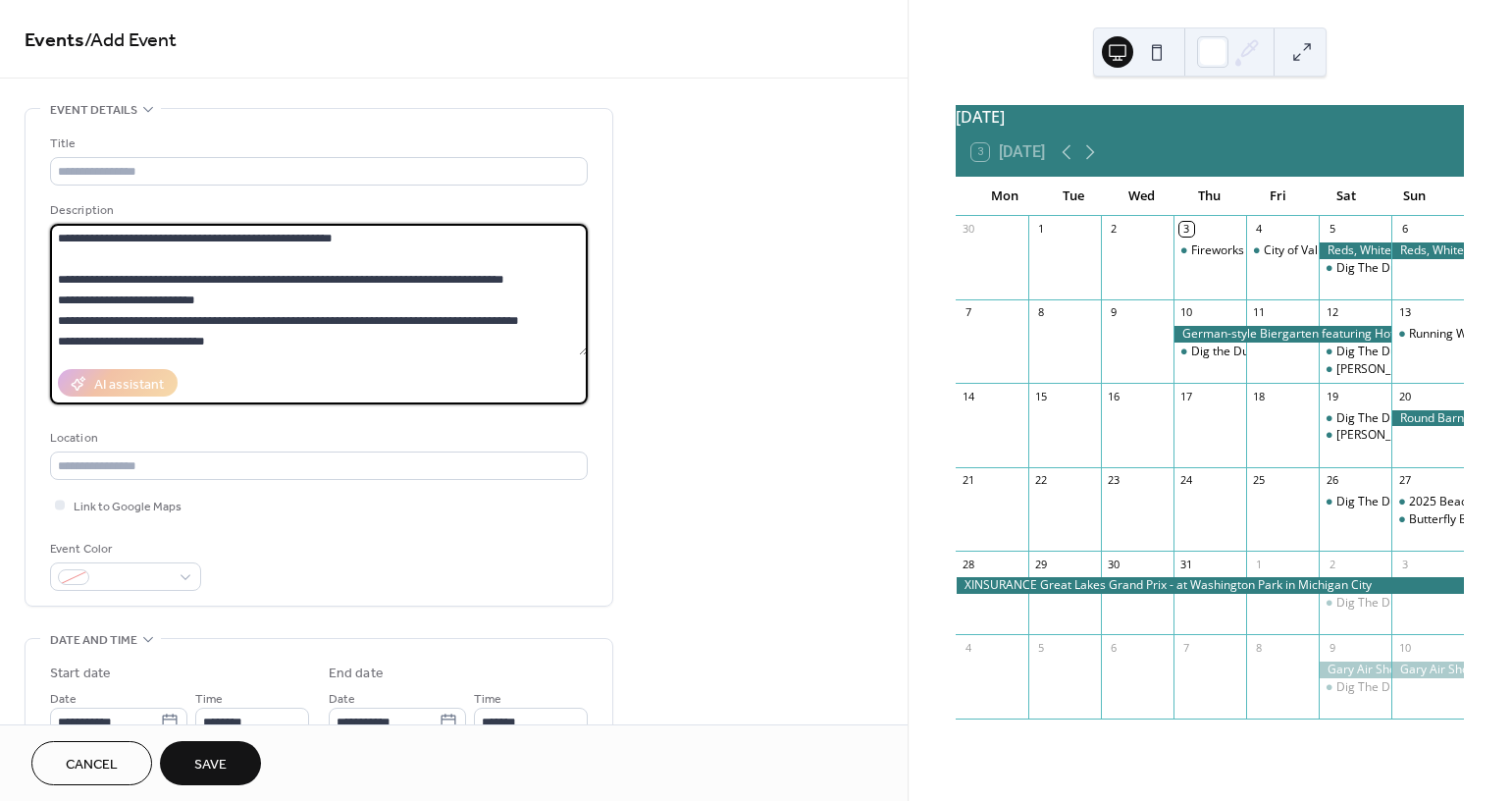 click on "**********" at bounding box center [319, 290] 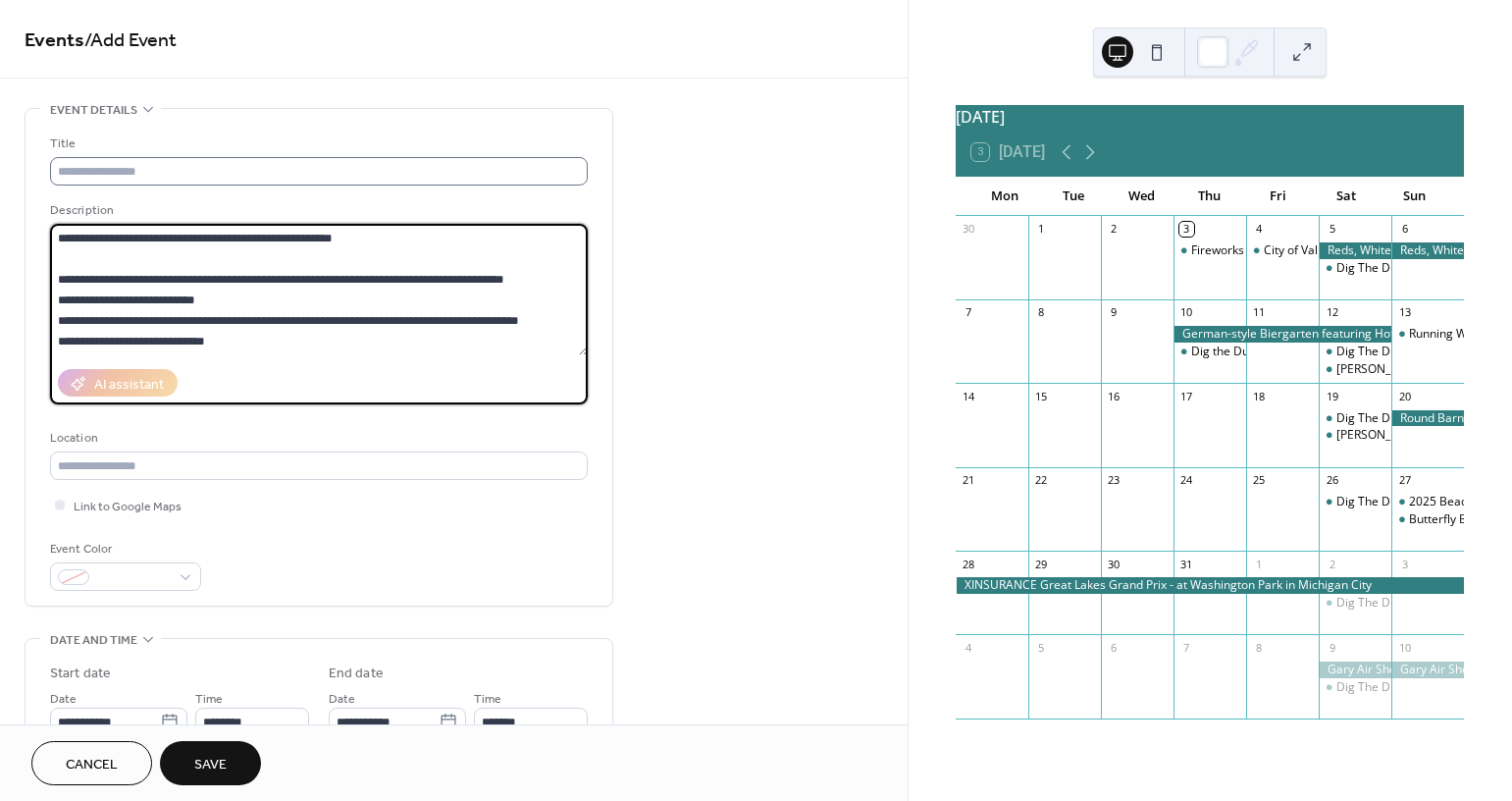 type on "**********" 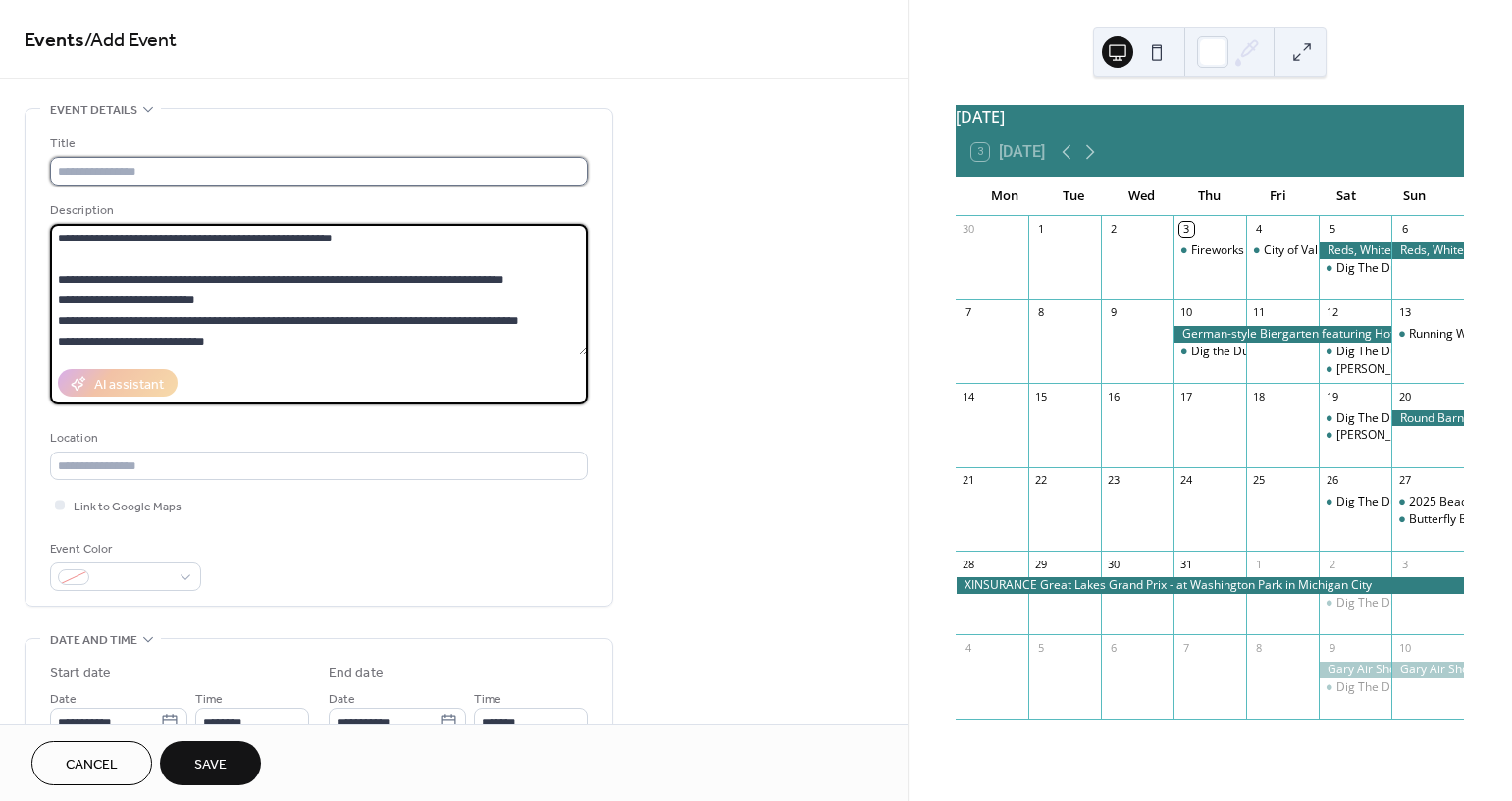 click at bounding box center (319, 171) 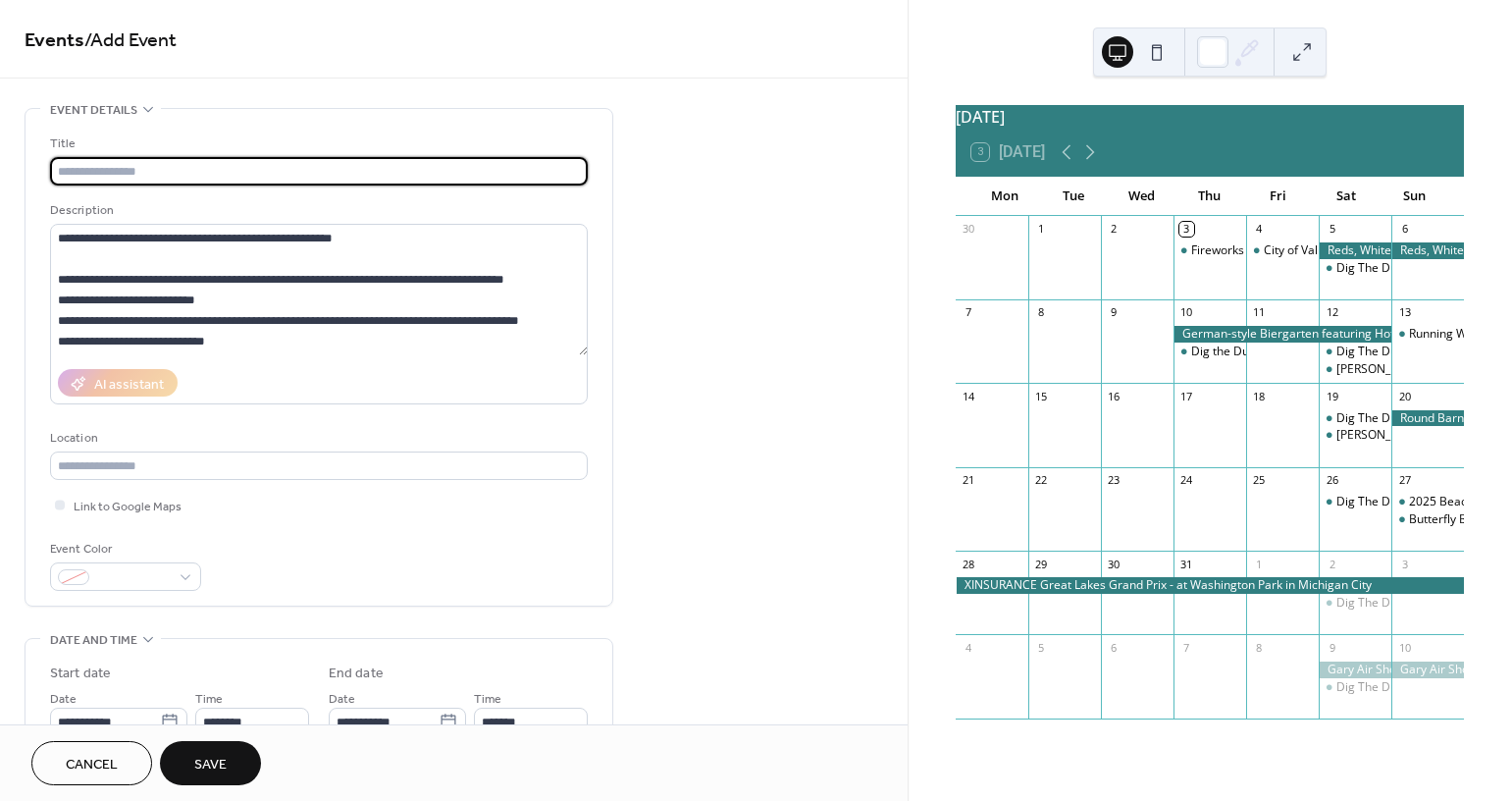 paste on "**********" 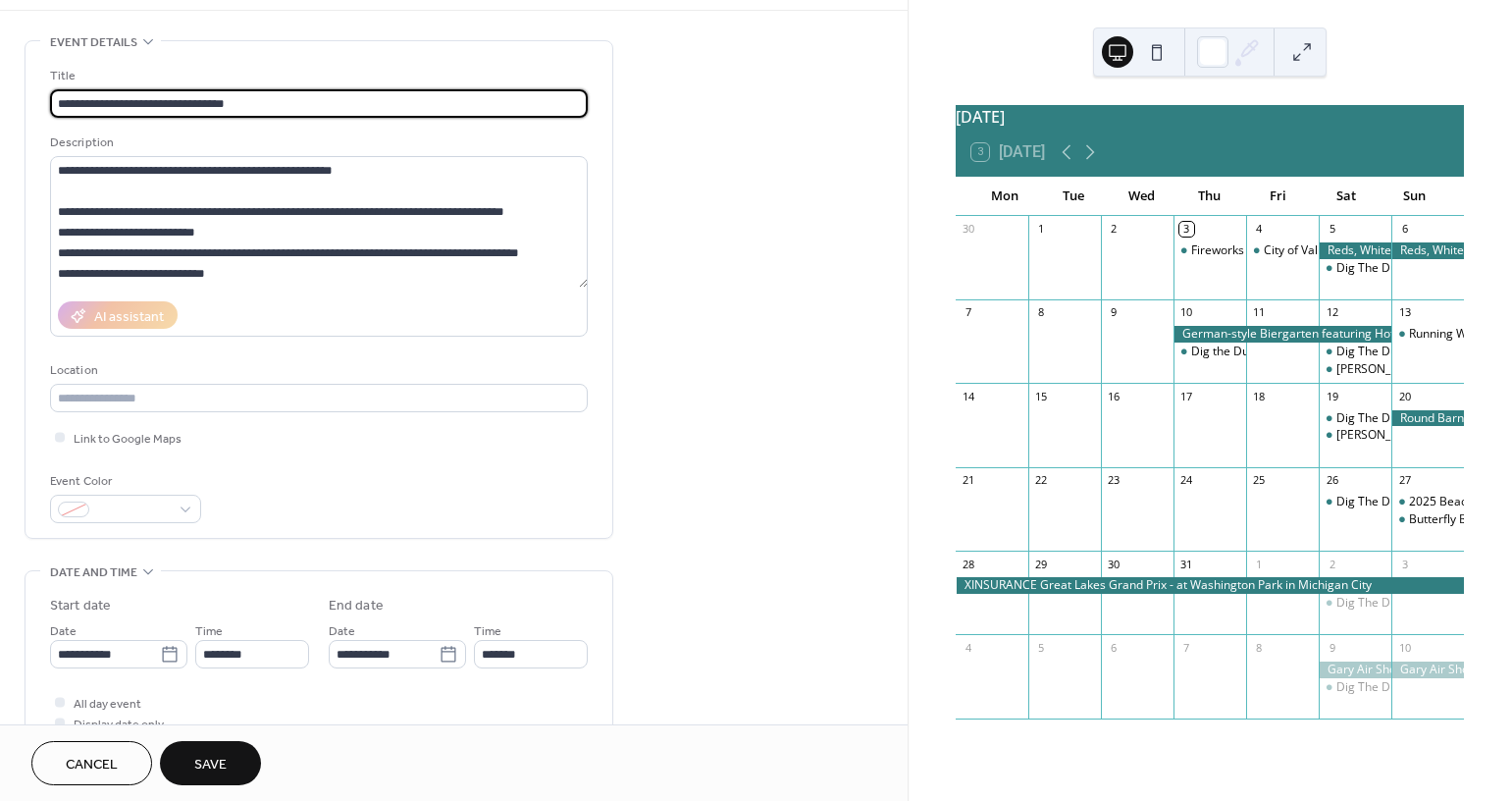 scroll, scrollTop: 196, scrollLeft: 0, axis: vertical 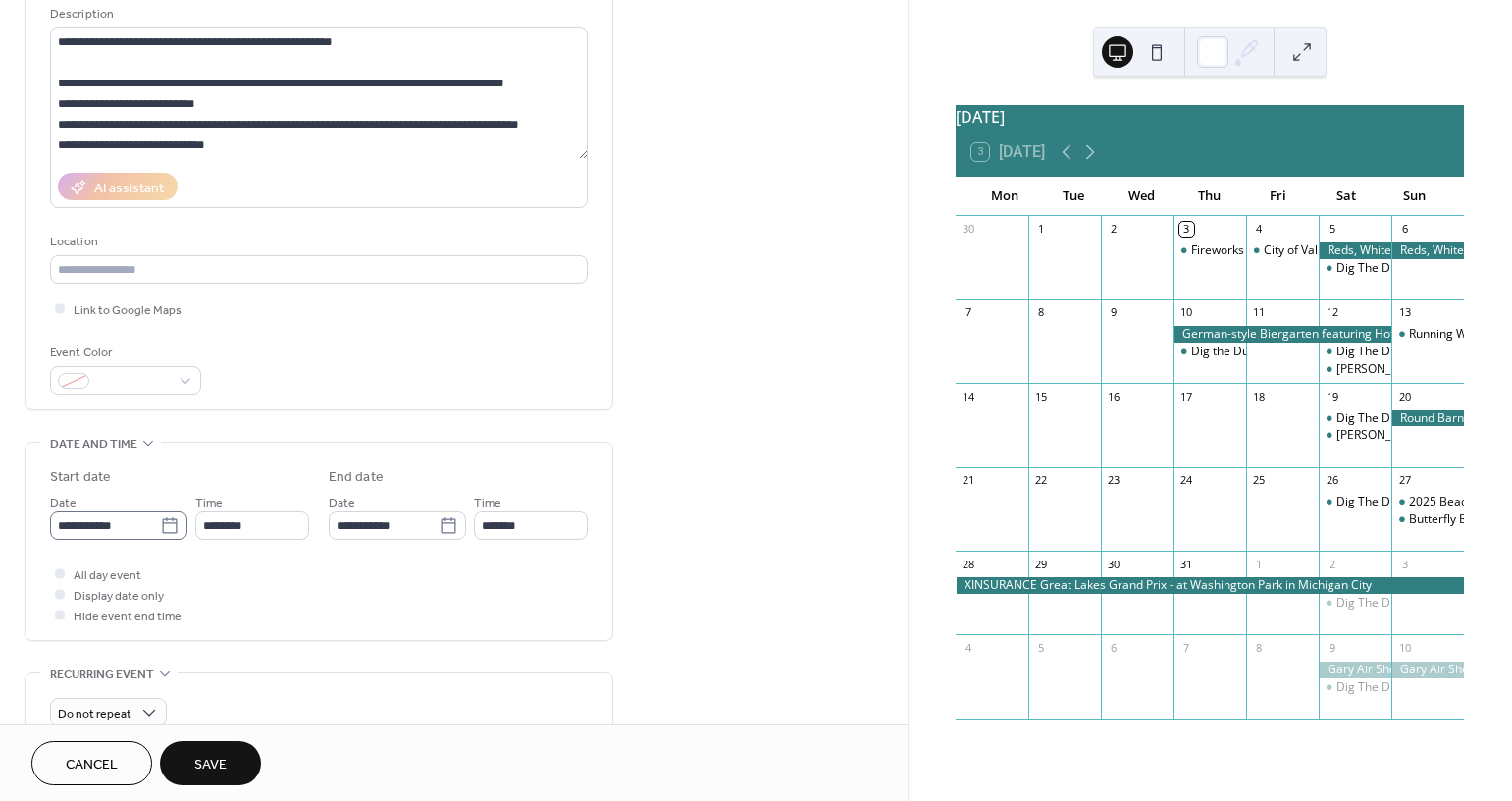 type on "**********" 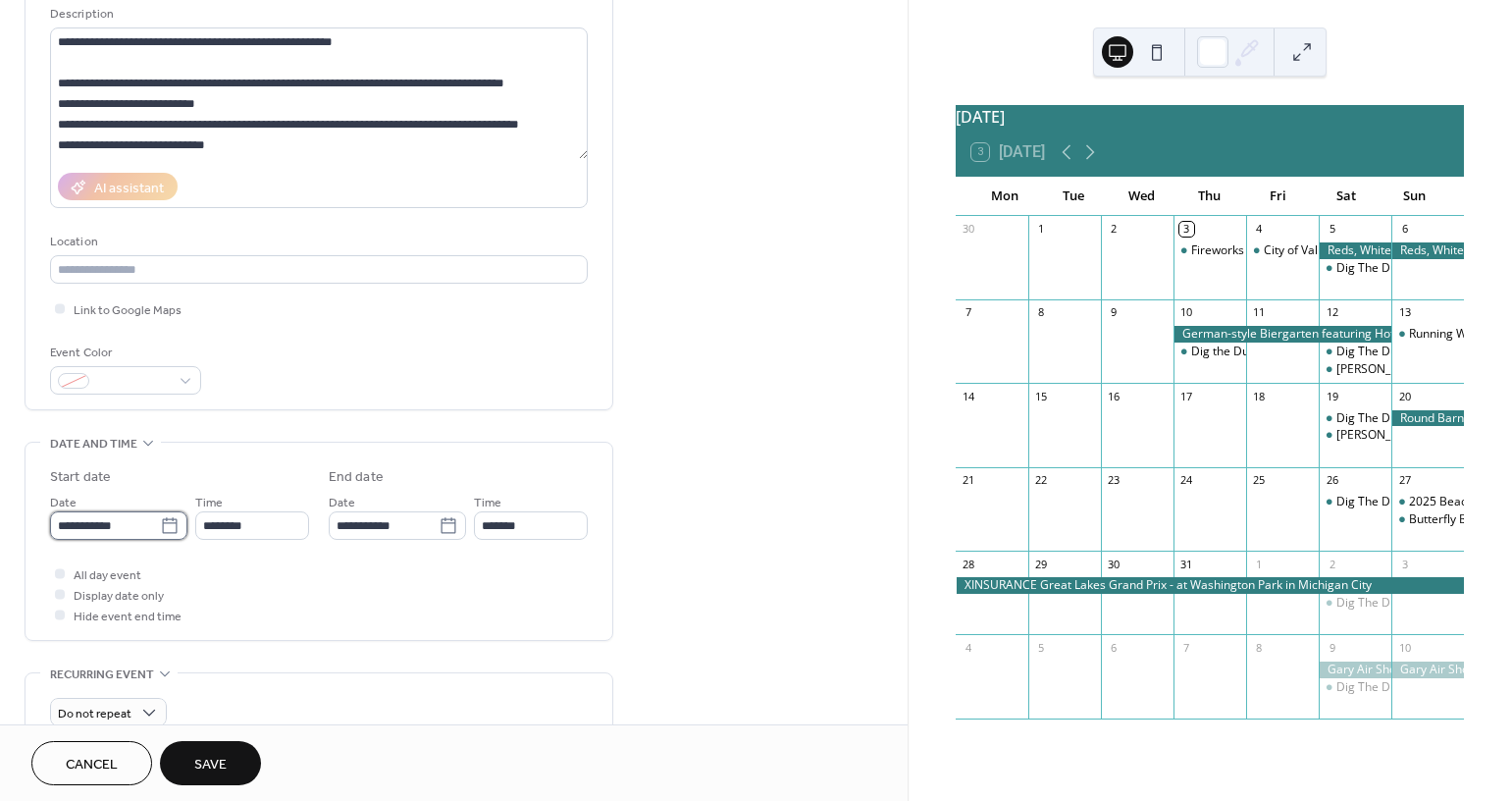click on "**********" at bounding box center (105, 525) 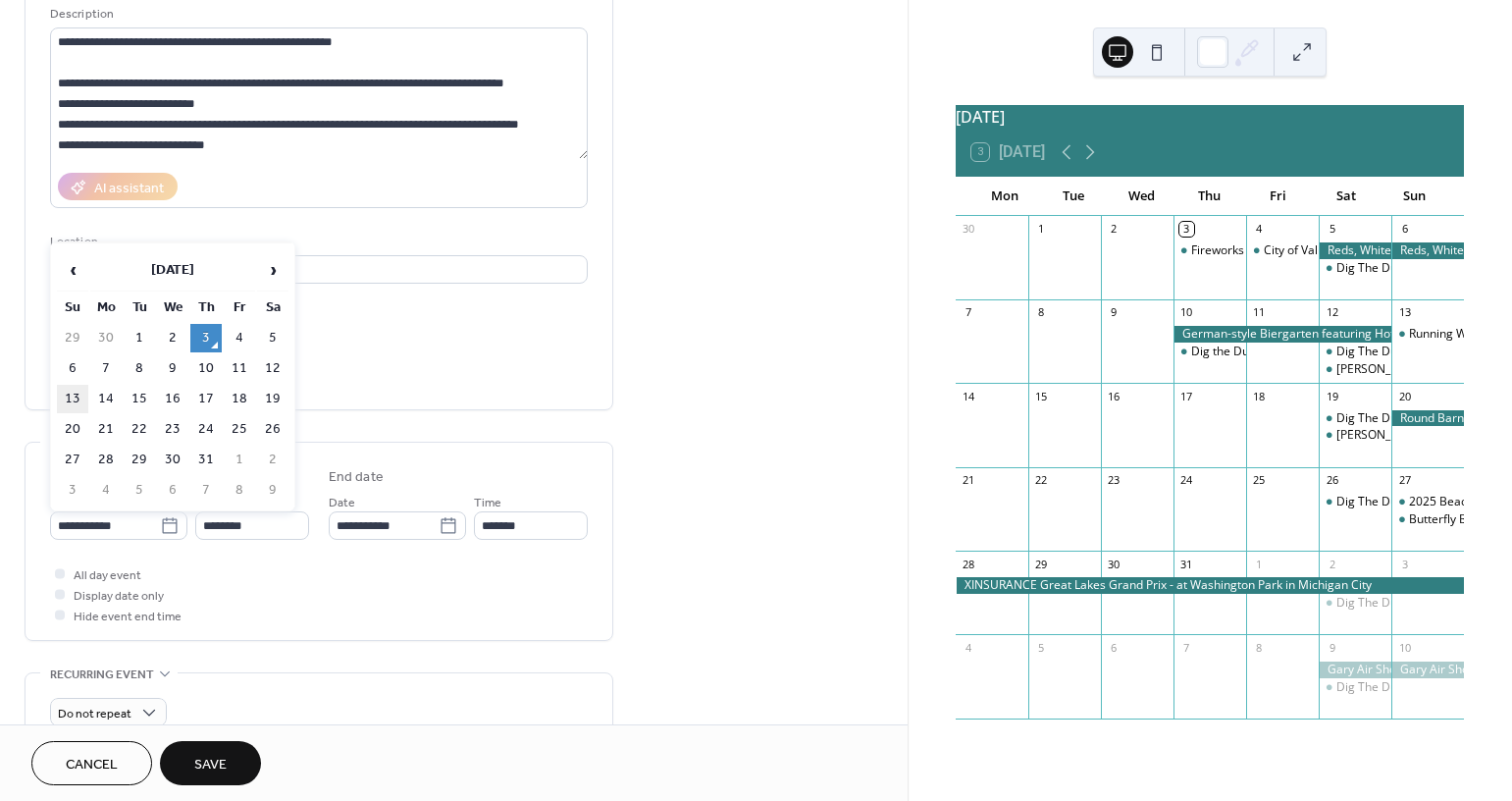 click on "13" at bounding box center [73, 399] 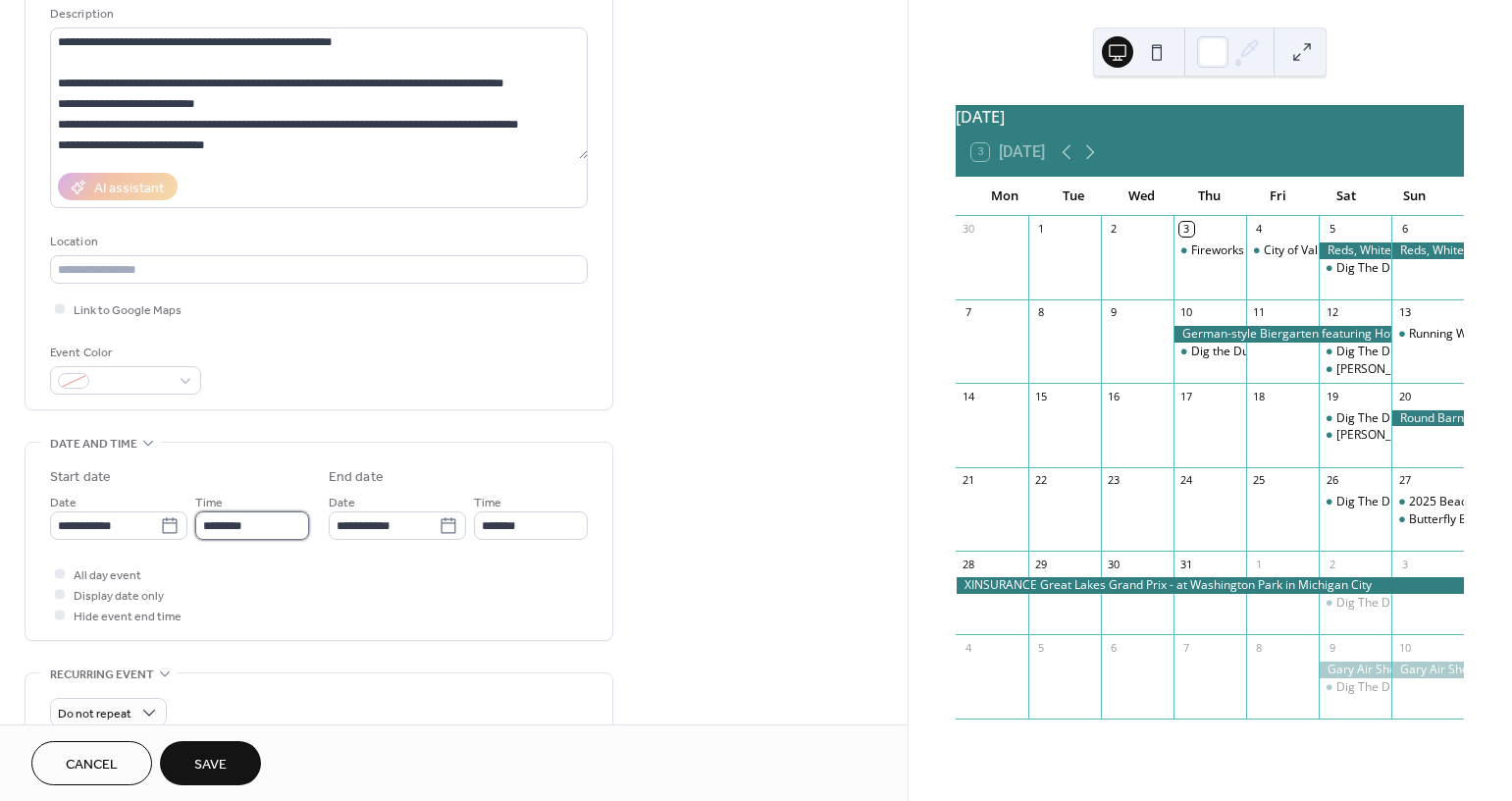 click on "********" at bounding box center [252, 525] 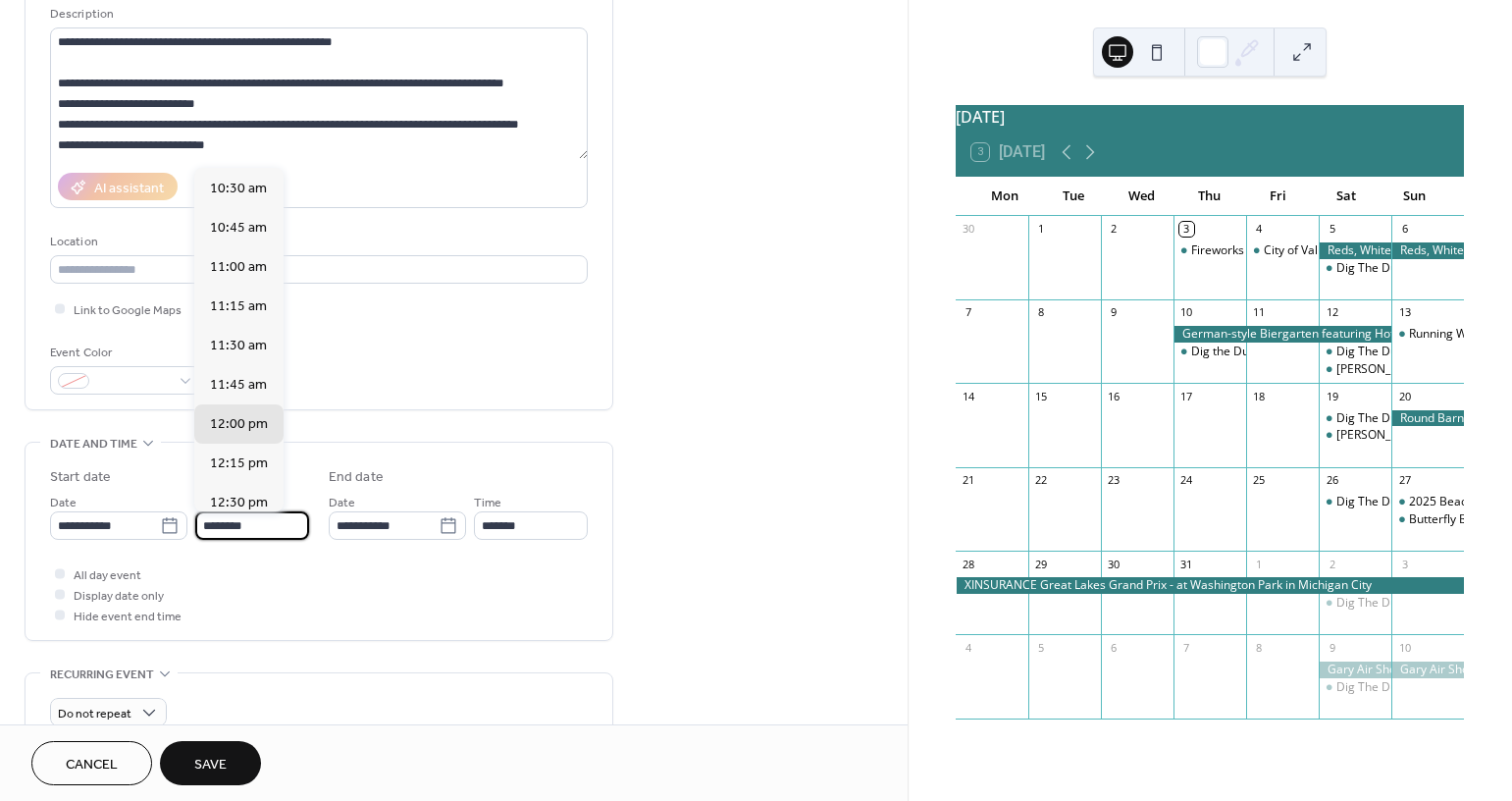 scroll, scrollTop: 1441, scrollLeft: 0, axis: vertical 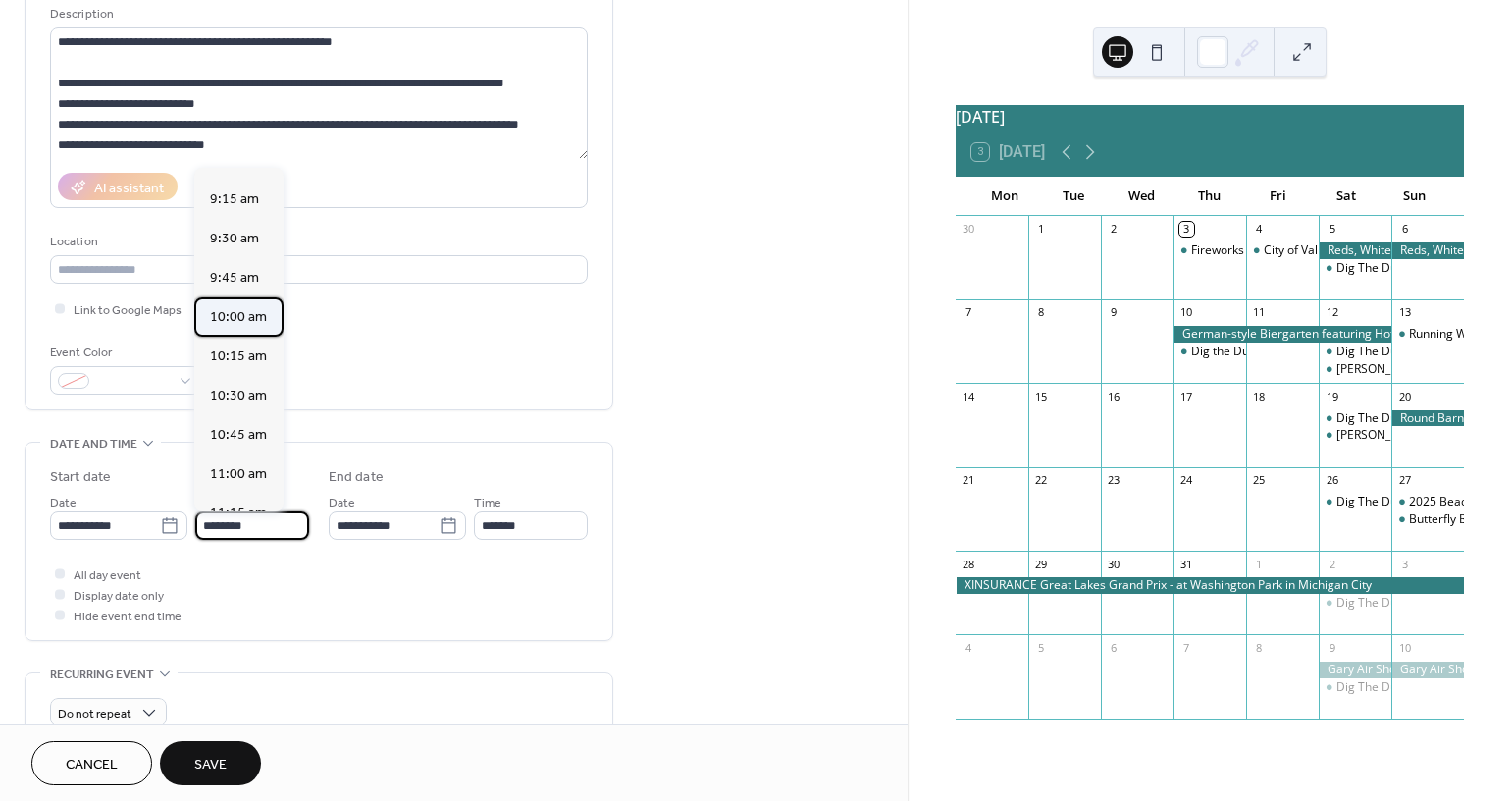 click on "10:00 am" at bounding box center [238, 317] 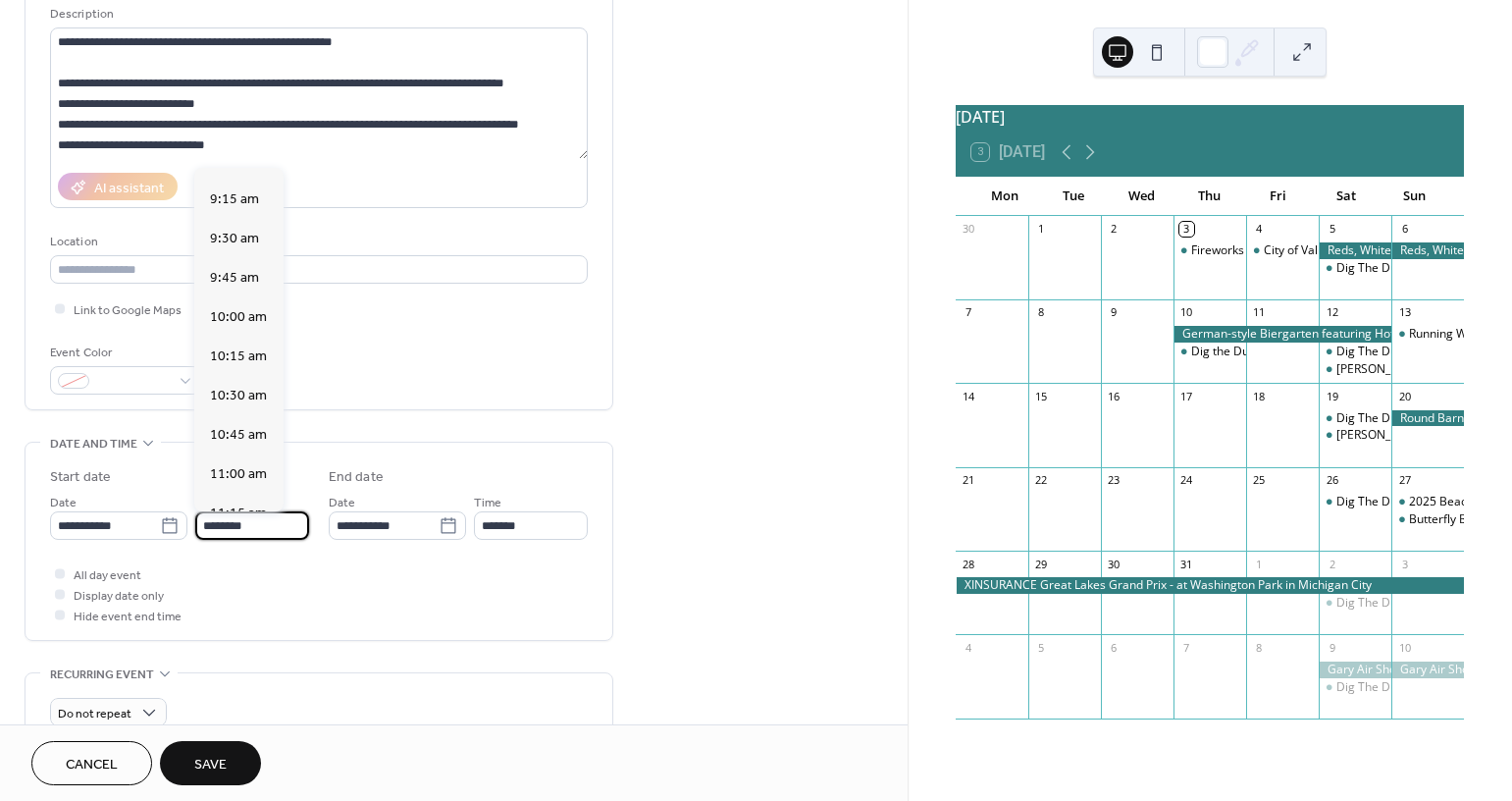 type on "********" 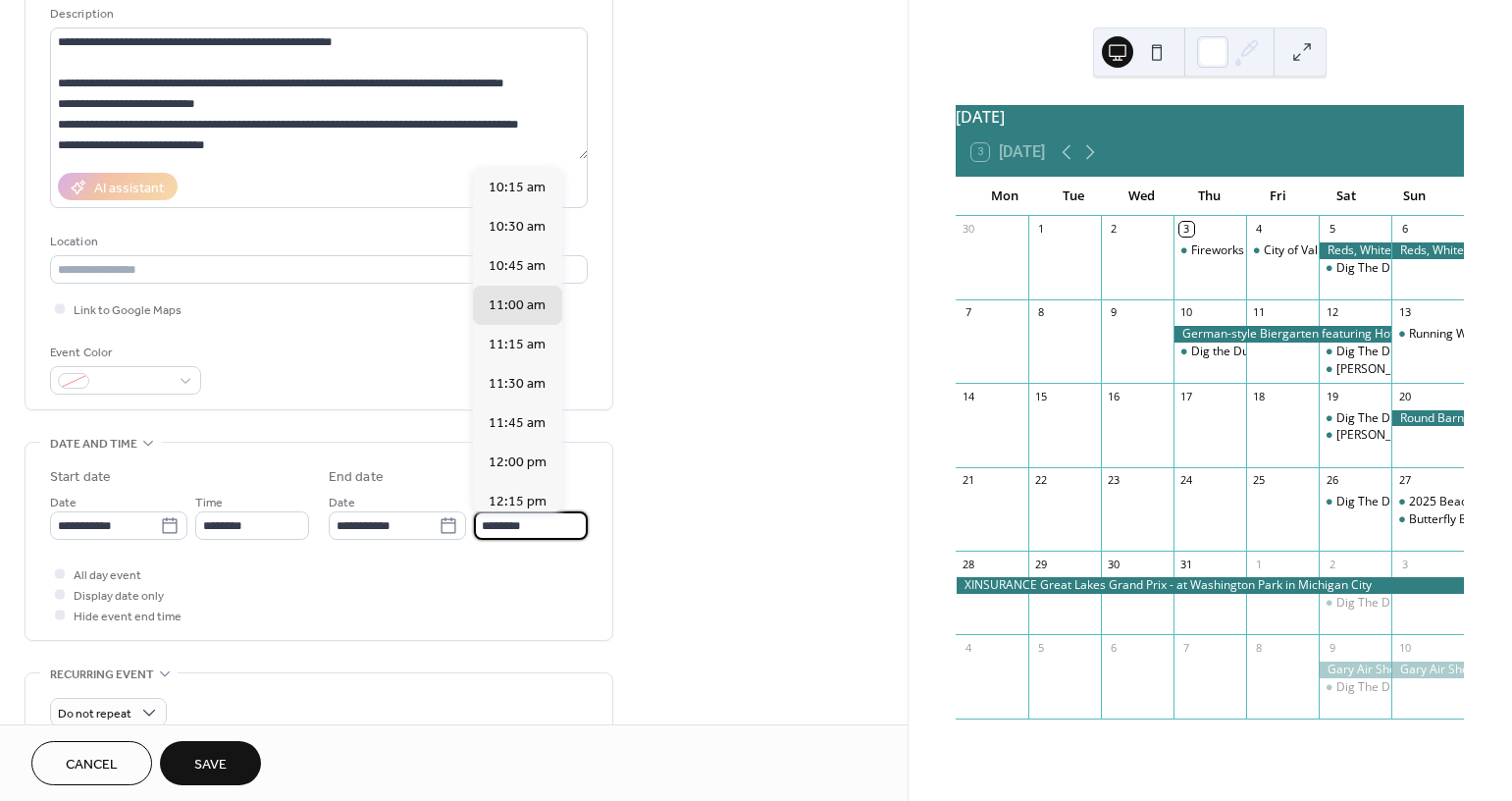 click on "********" at bounding box center (531, 525) 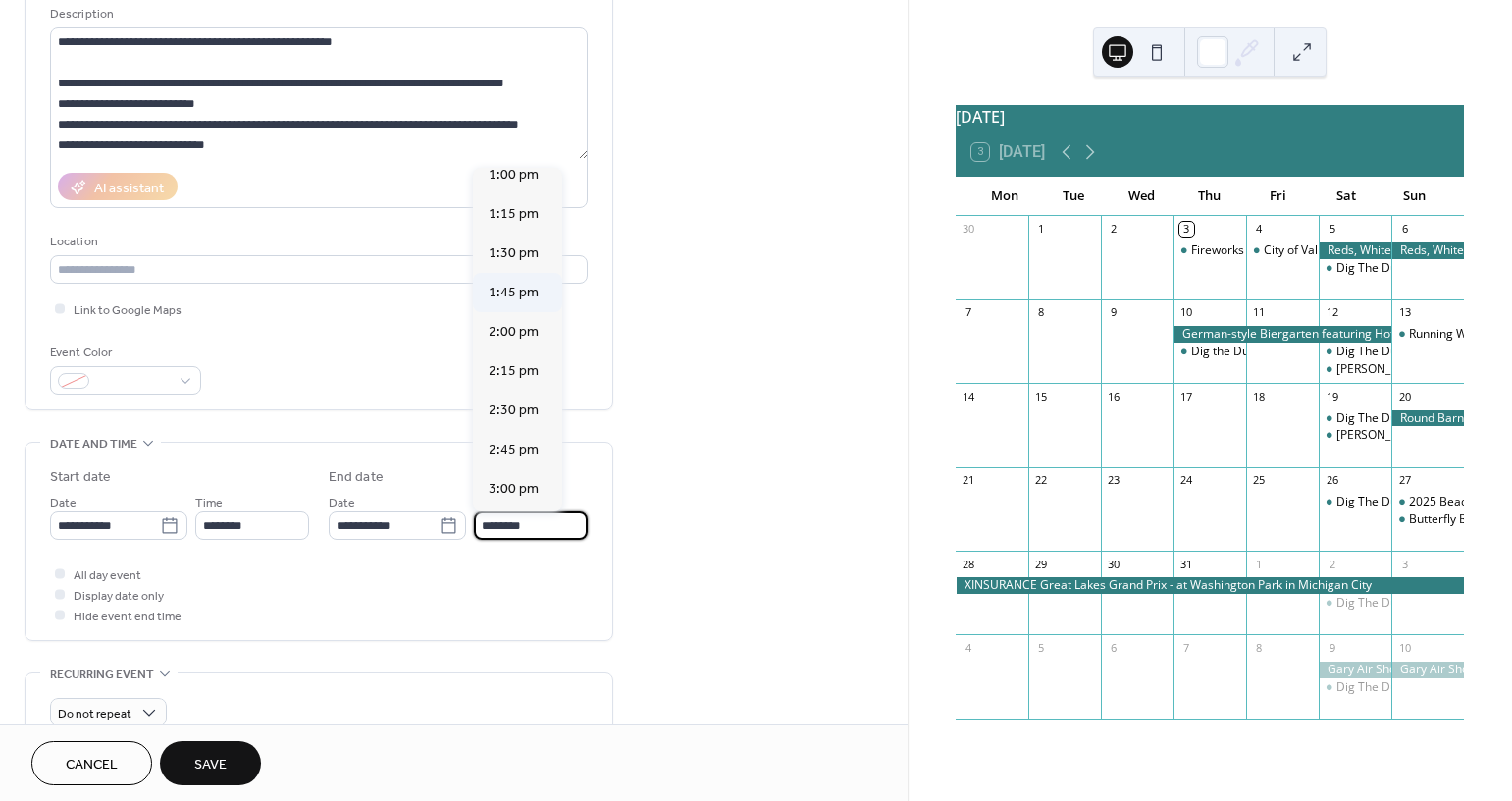 scroll, scrollTop: 491, scrollLeft: 0, axis: vertical 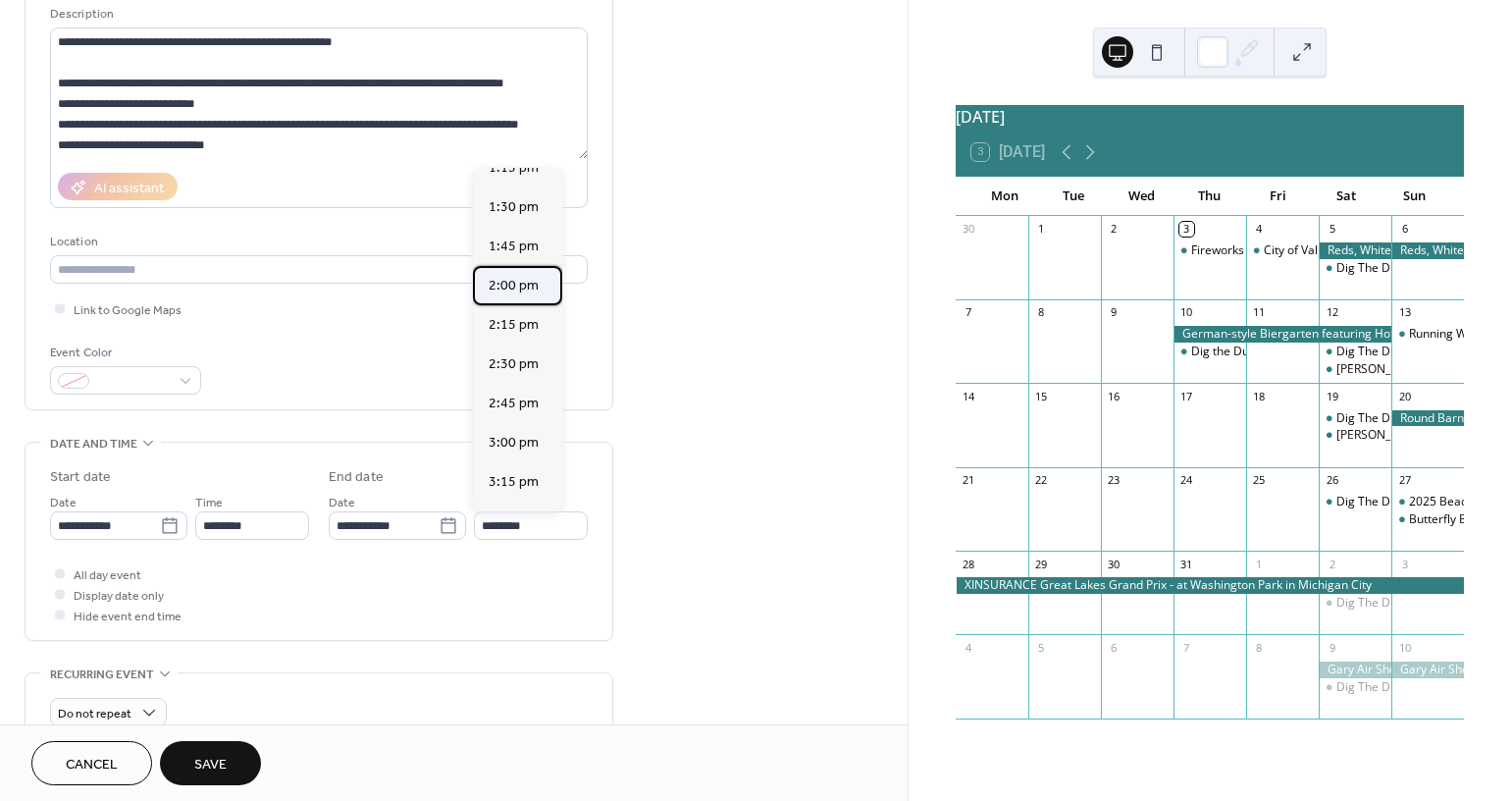 click on "2:00 pm" at bounding box center (513, 286) 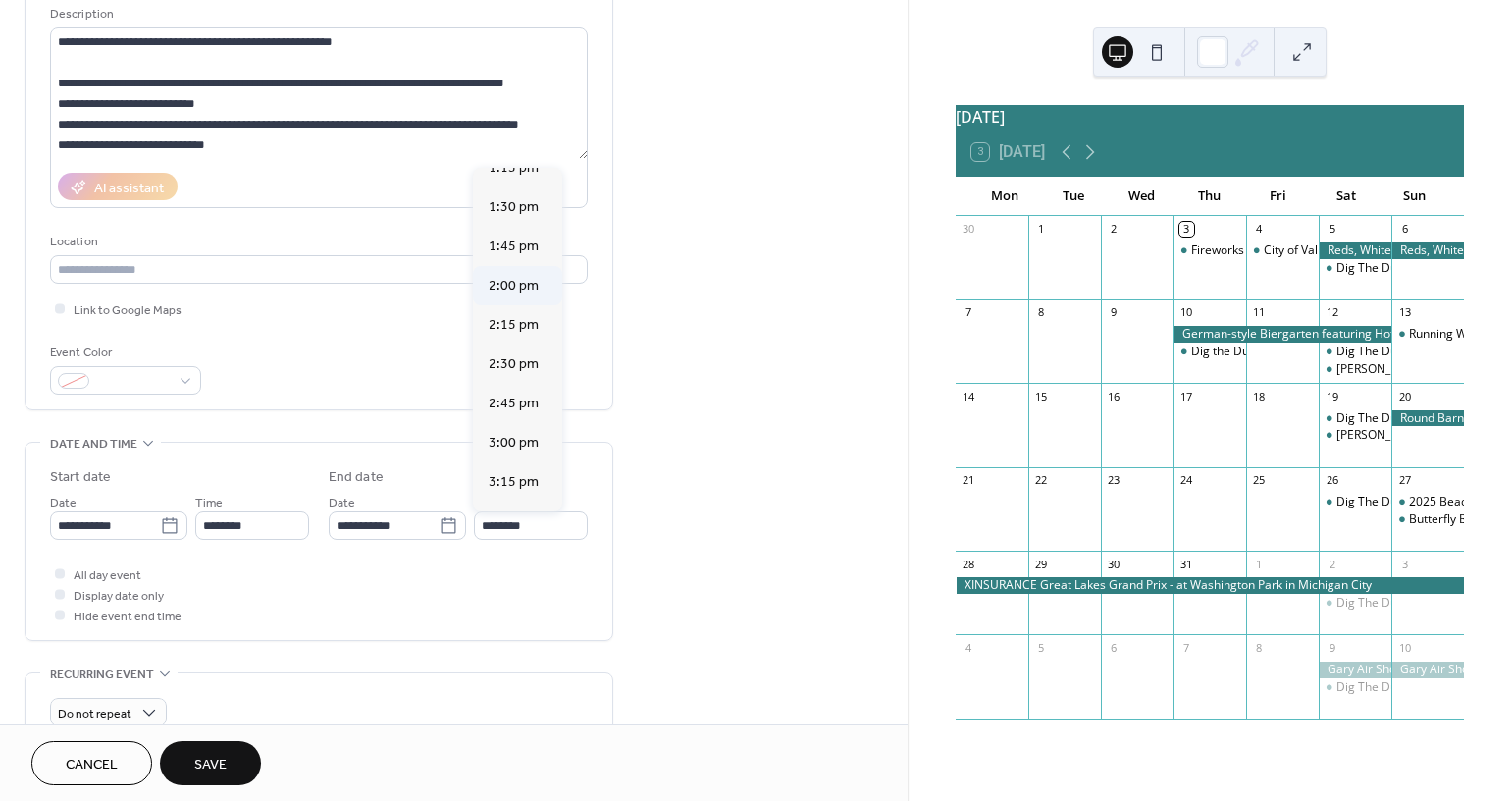 type on "*******" 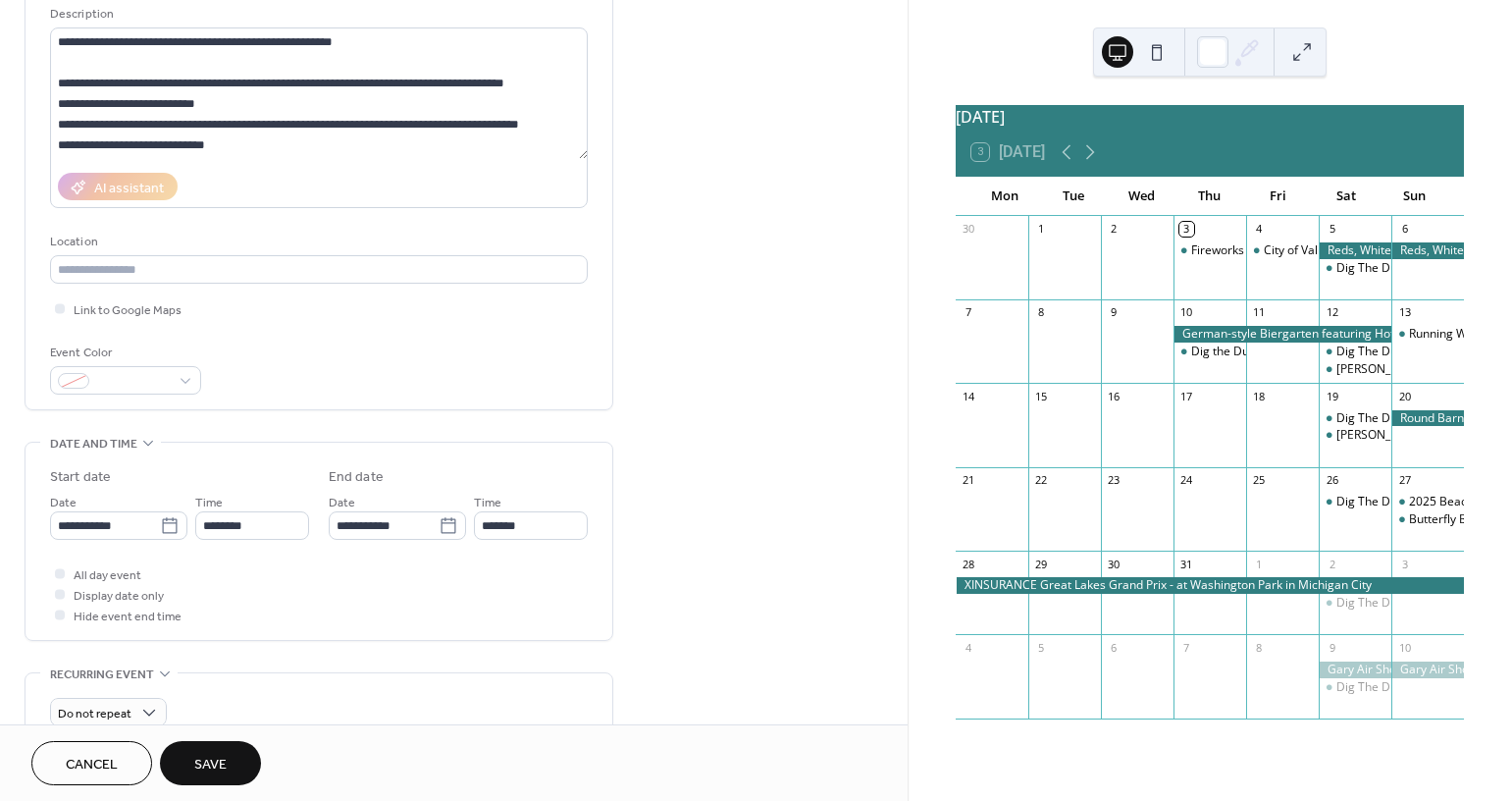 click on "Event Color" at bounding box center (319, 368) 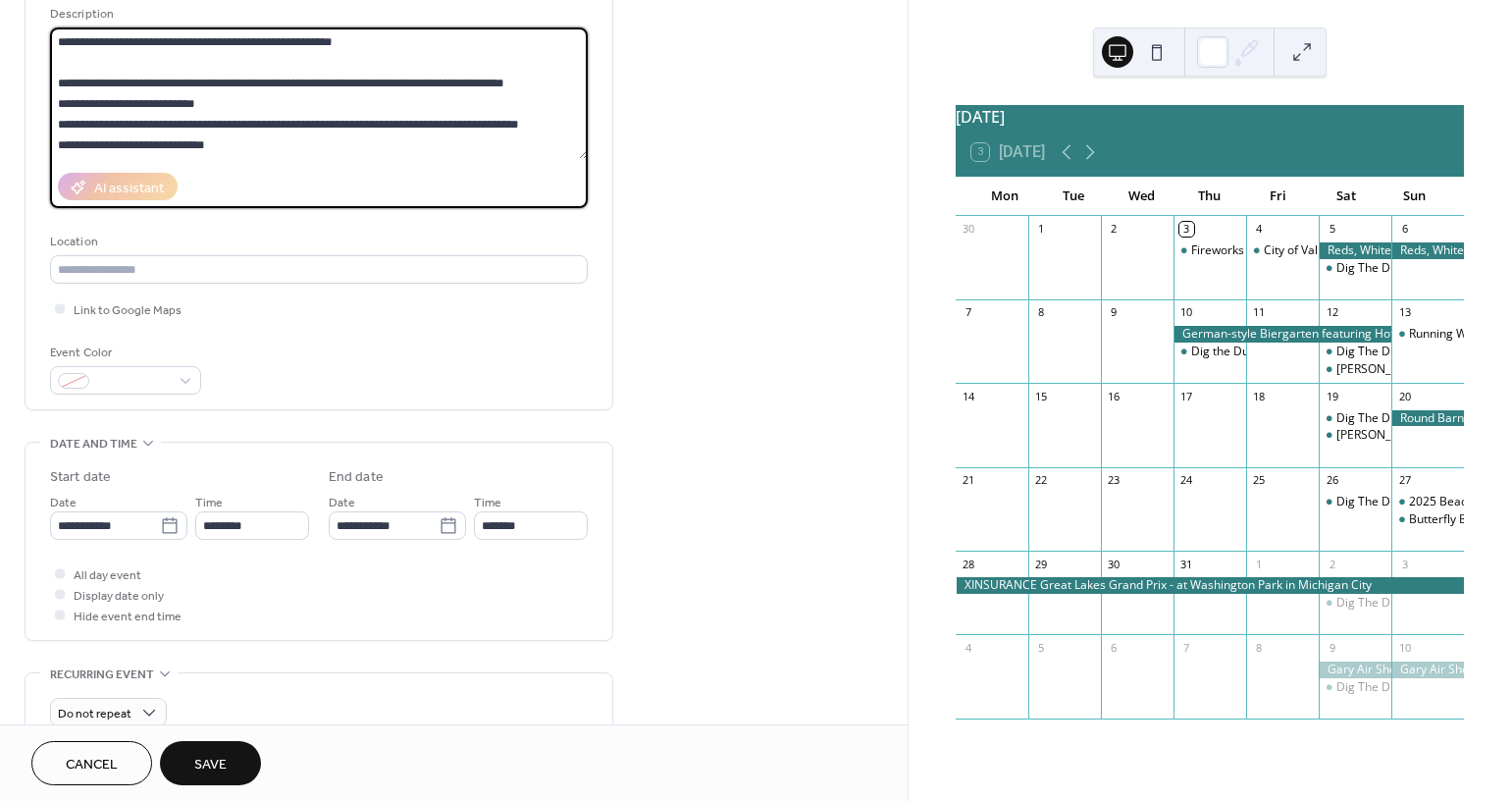 drag, startPoint x: 363, startPoint y: 122, endPoint x: 443, endPoint y: 125, distance: 80.05623 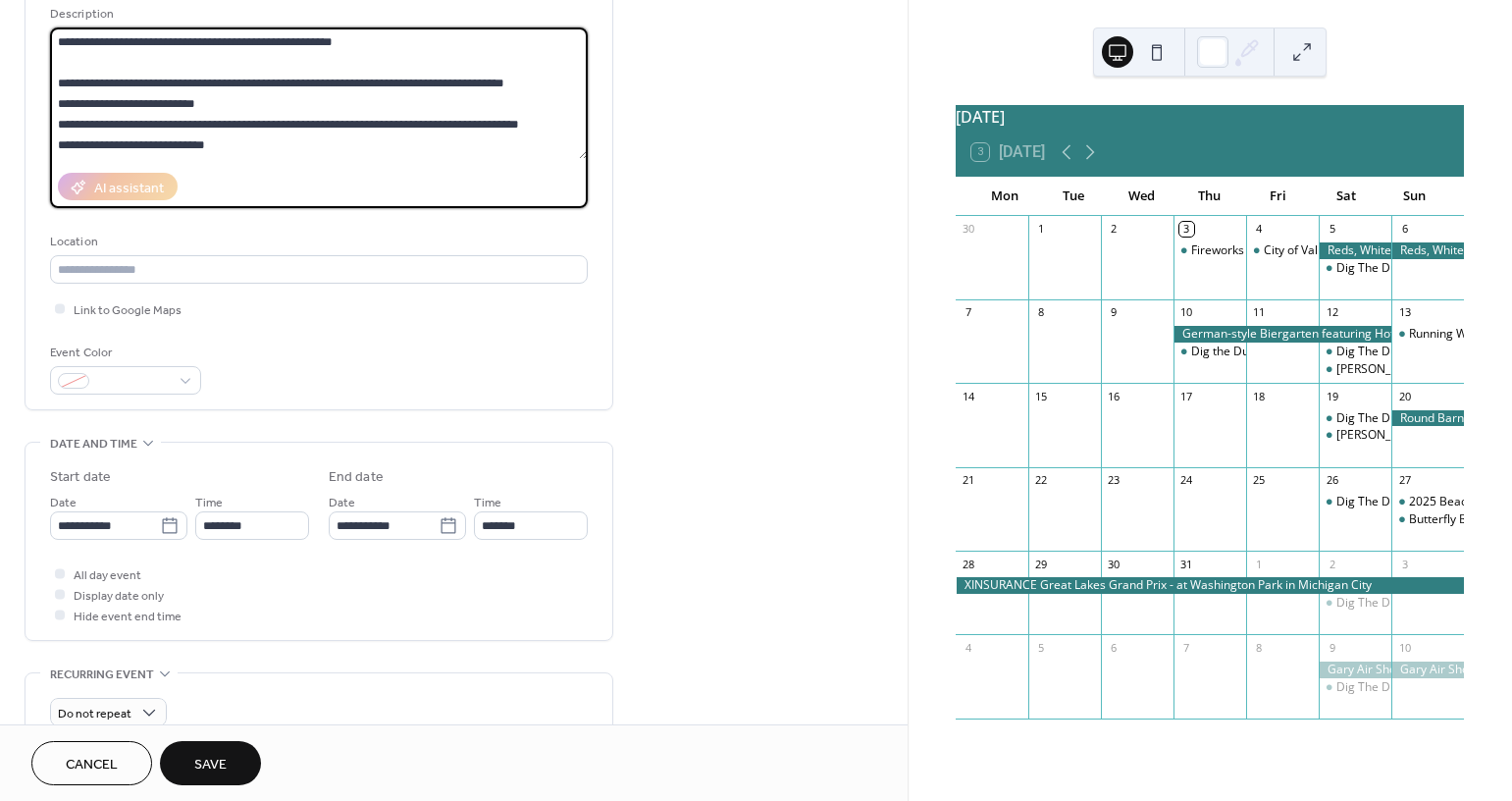click on "**********" at bounding box center [319, 93] 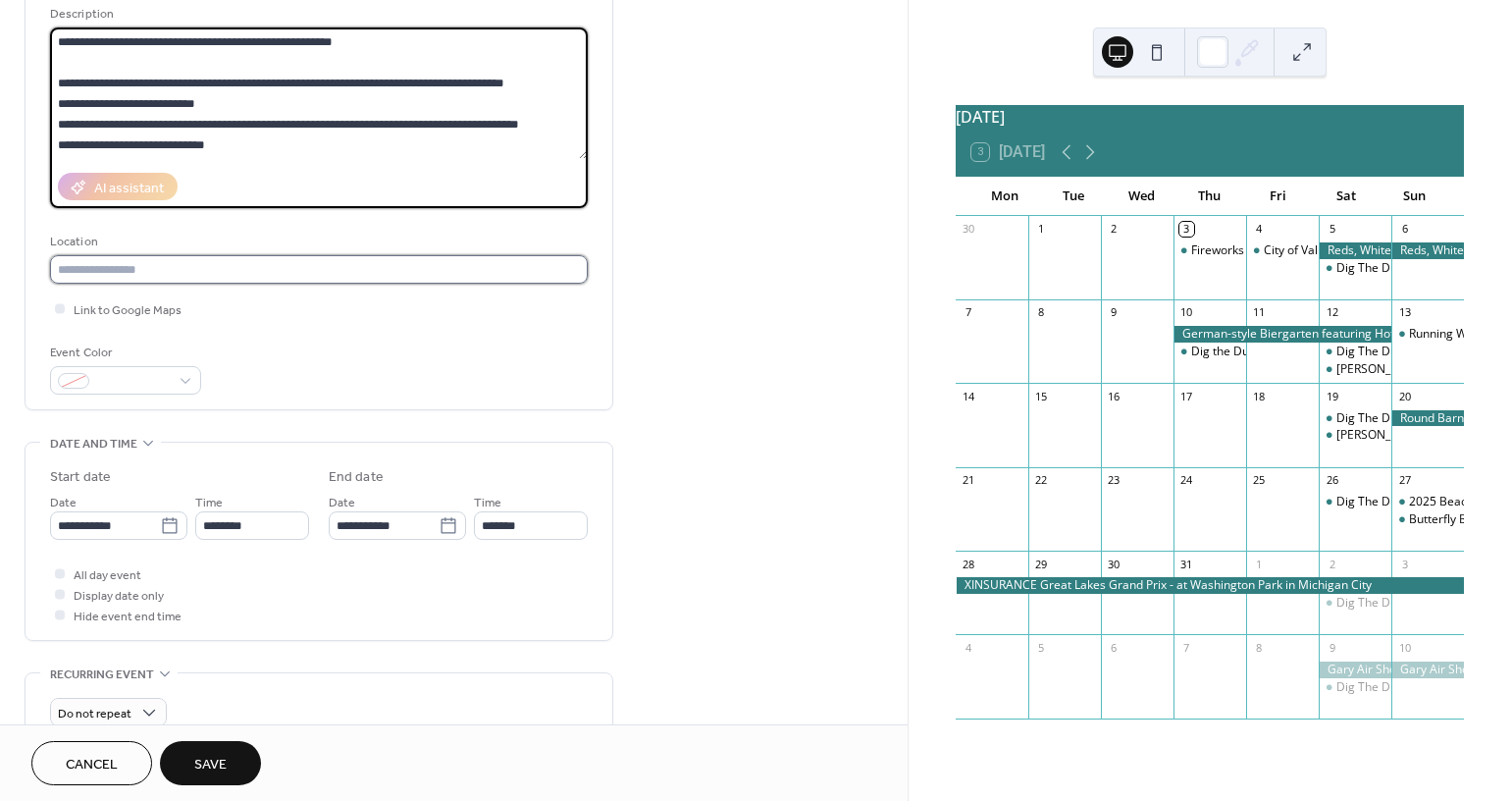 click at bounding box center (319, 269) 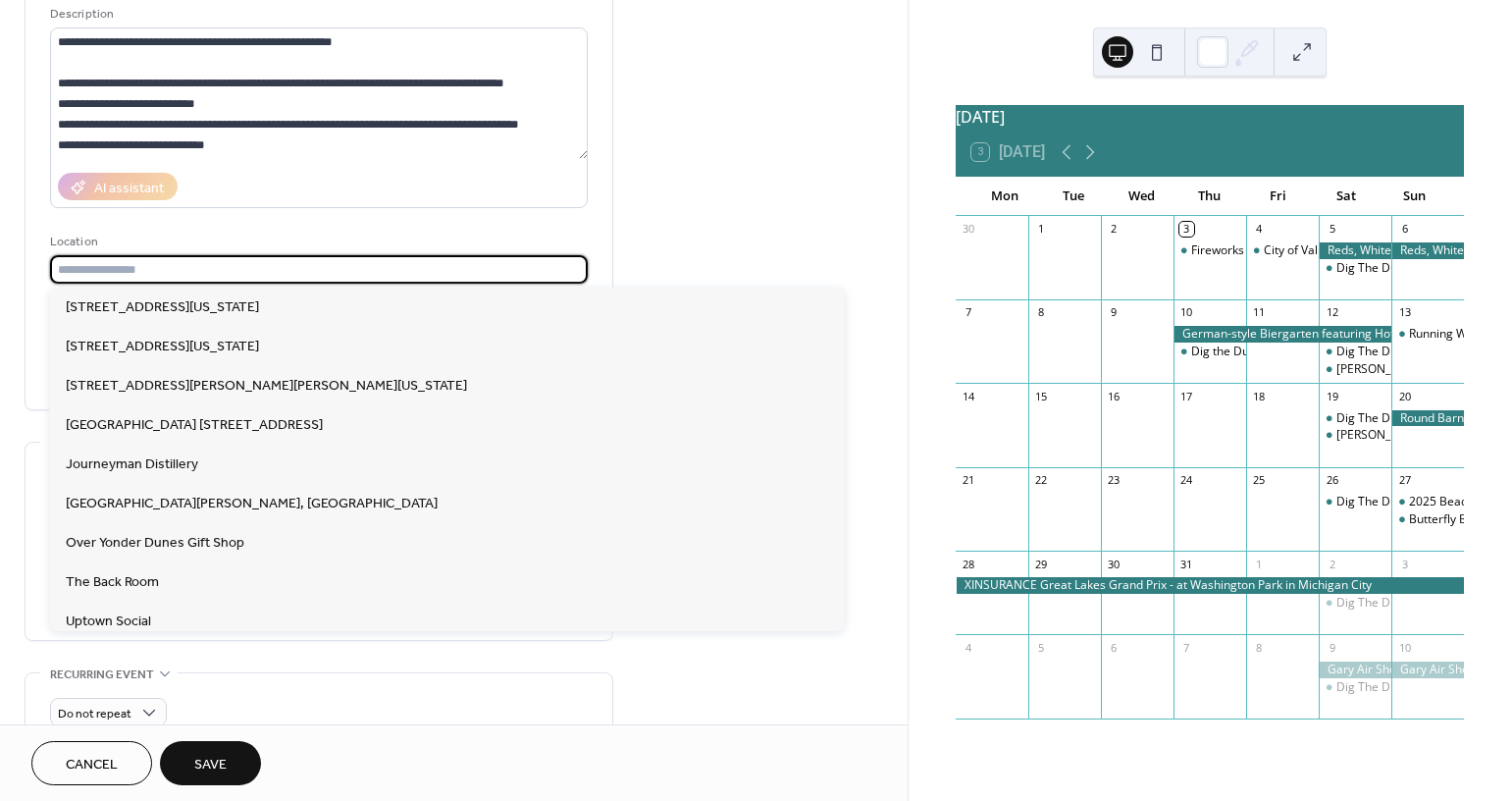 paste on "**********" 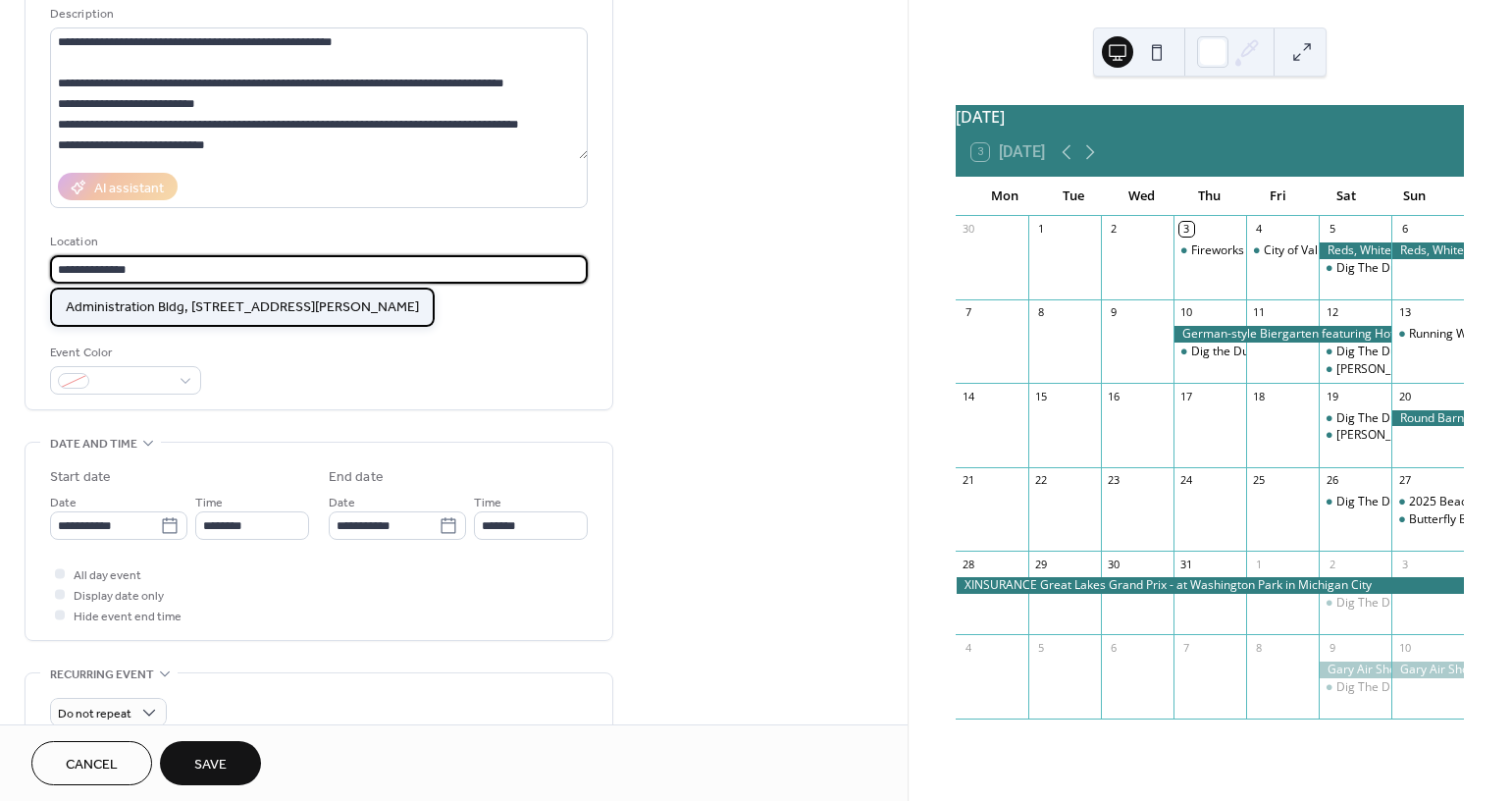 click on "Administration Bldg, [STREET_ADDRESS][PERSON_NAME]" at bounding box center [242, 307] 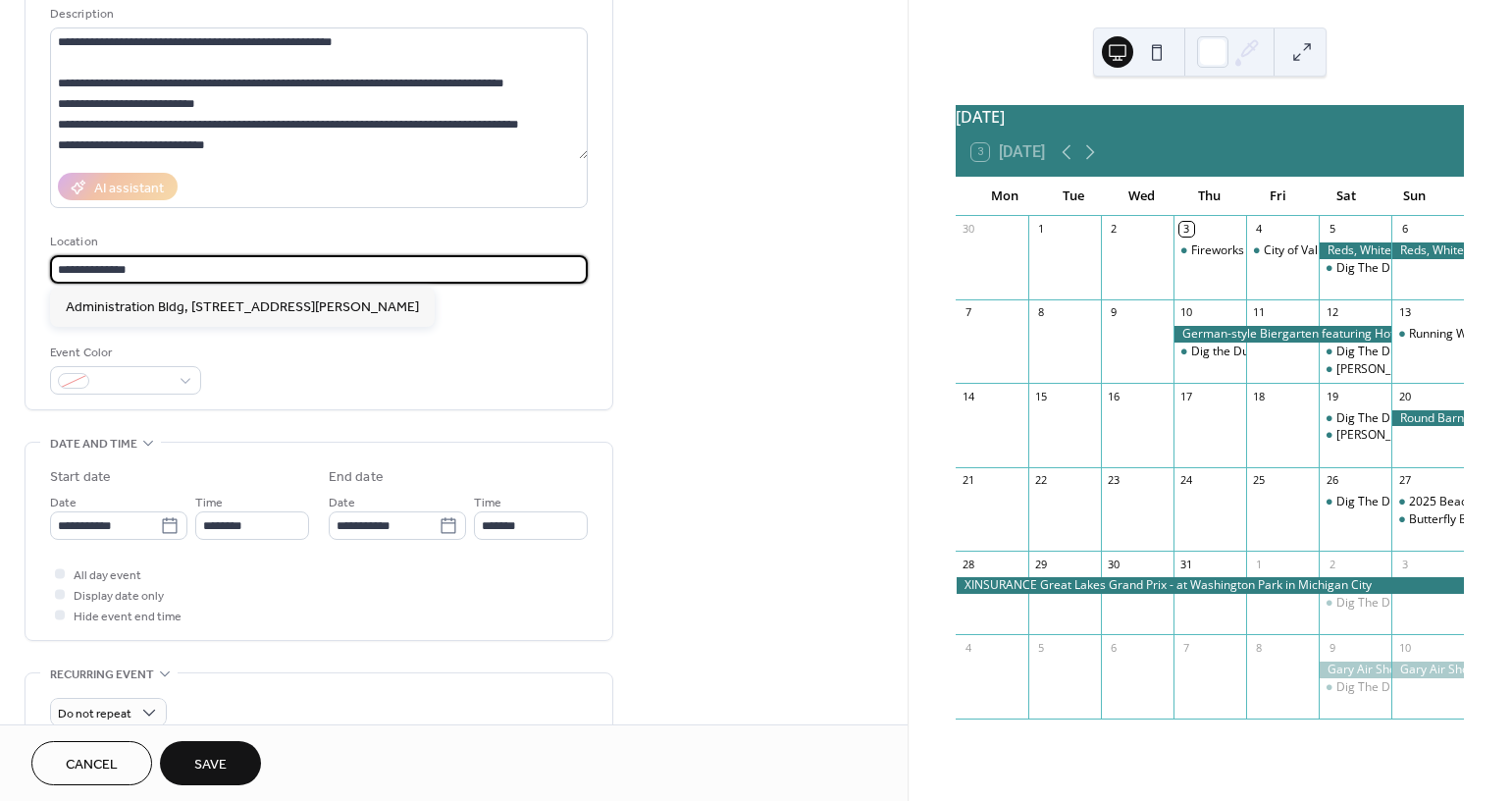 type on "**********" 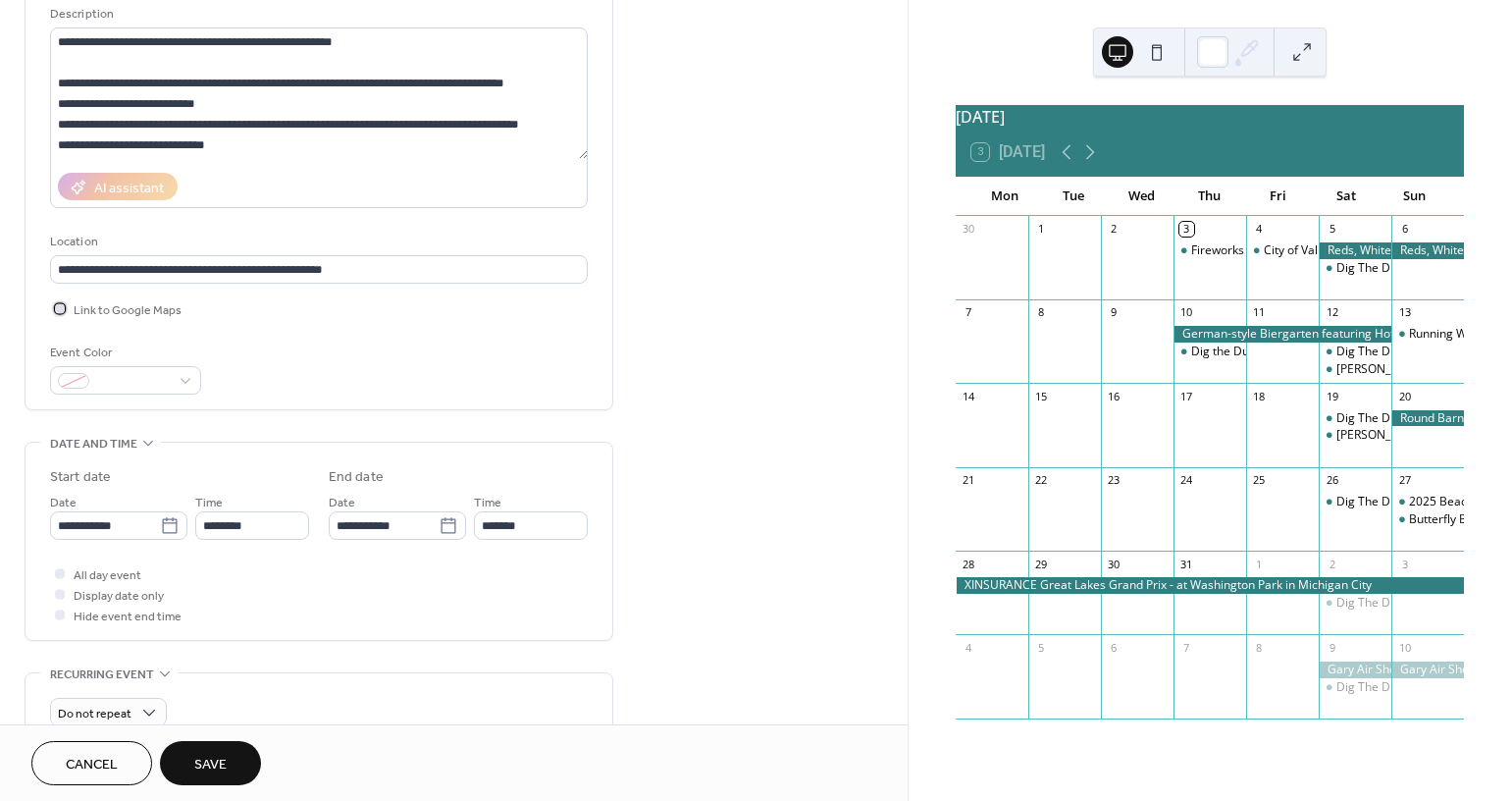 click at bounding box center [60, 308] 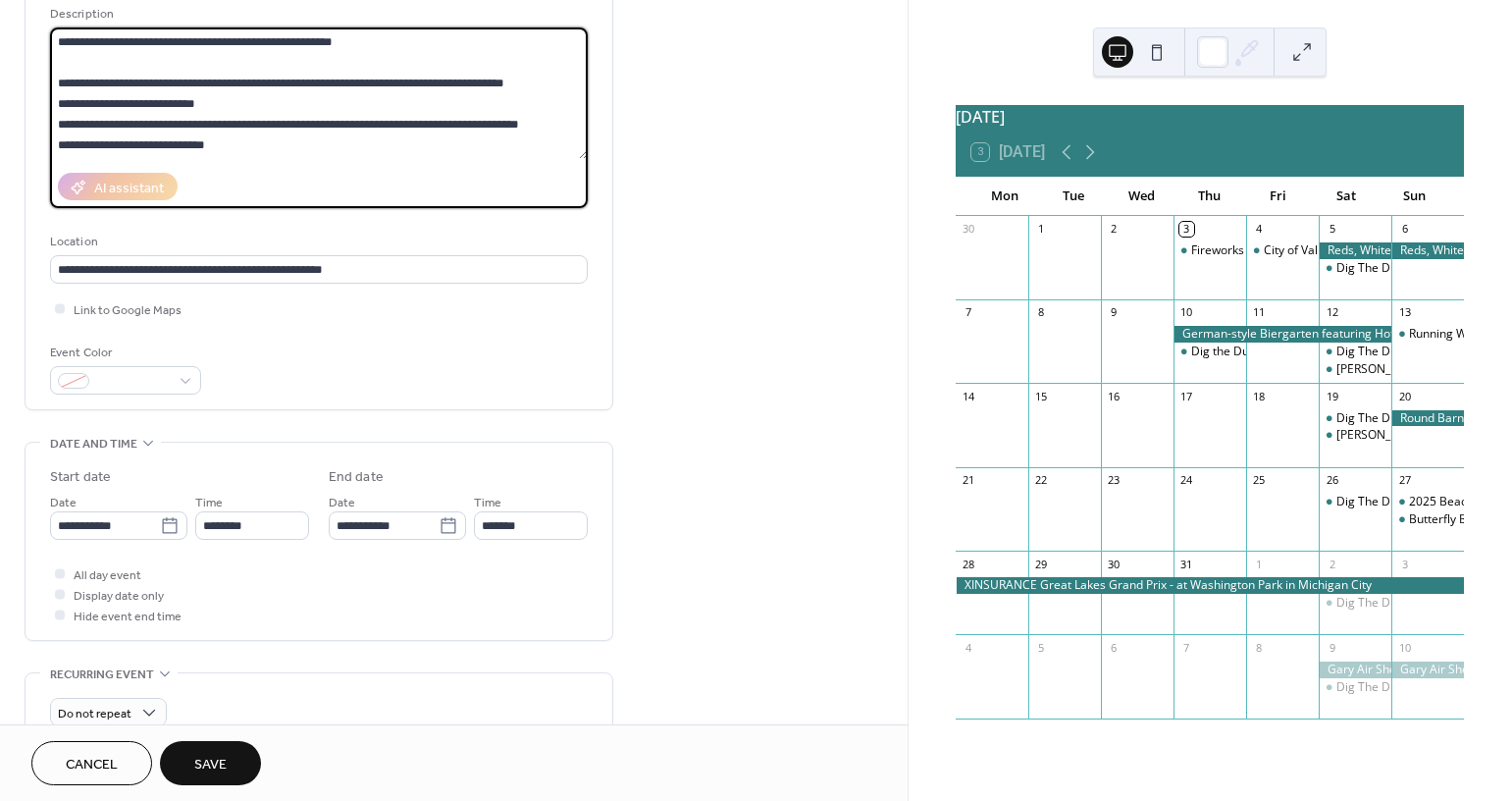 click on "**********" at bounding box center (319, 93) 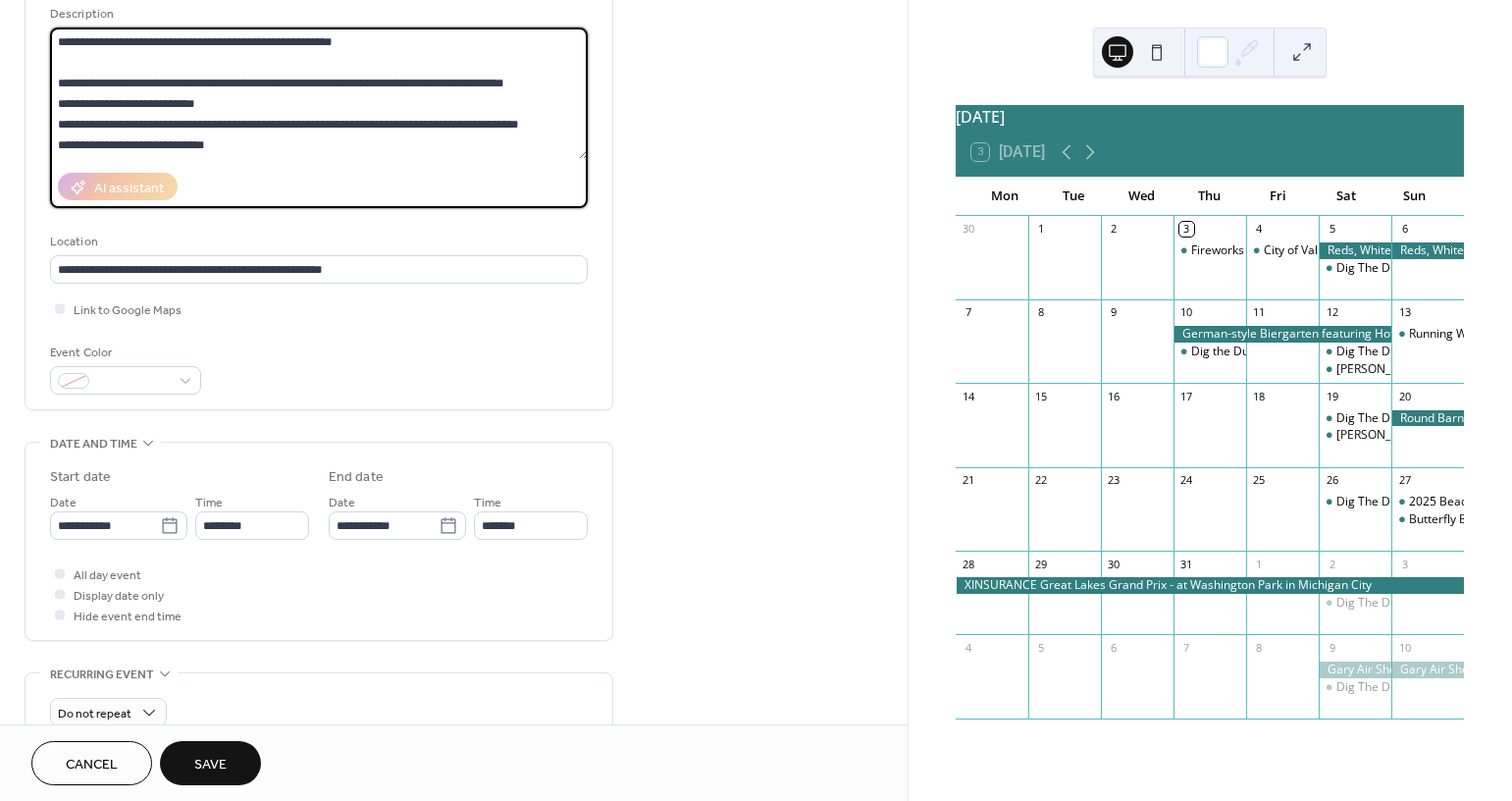 click on "**********" at bounding box center [319, 93] 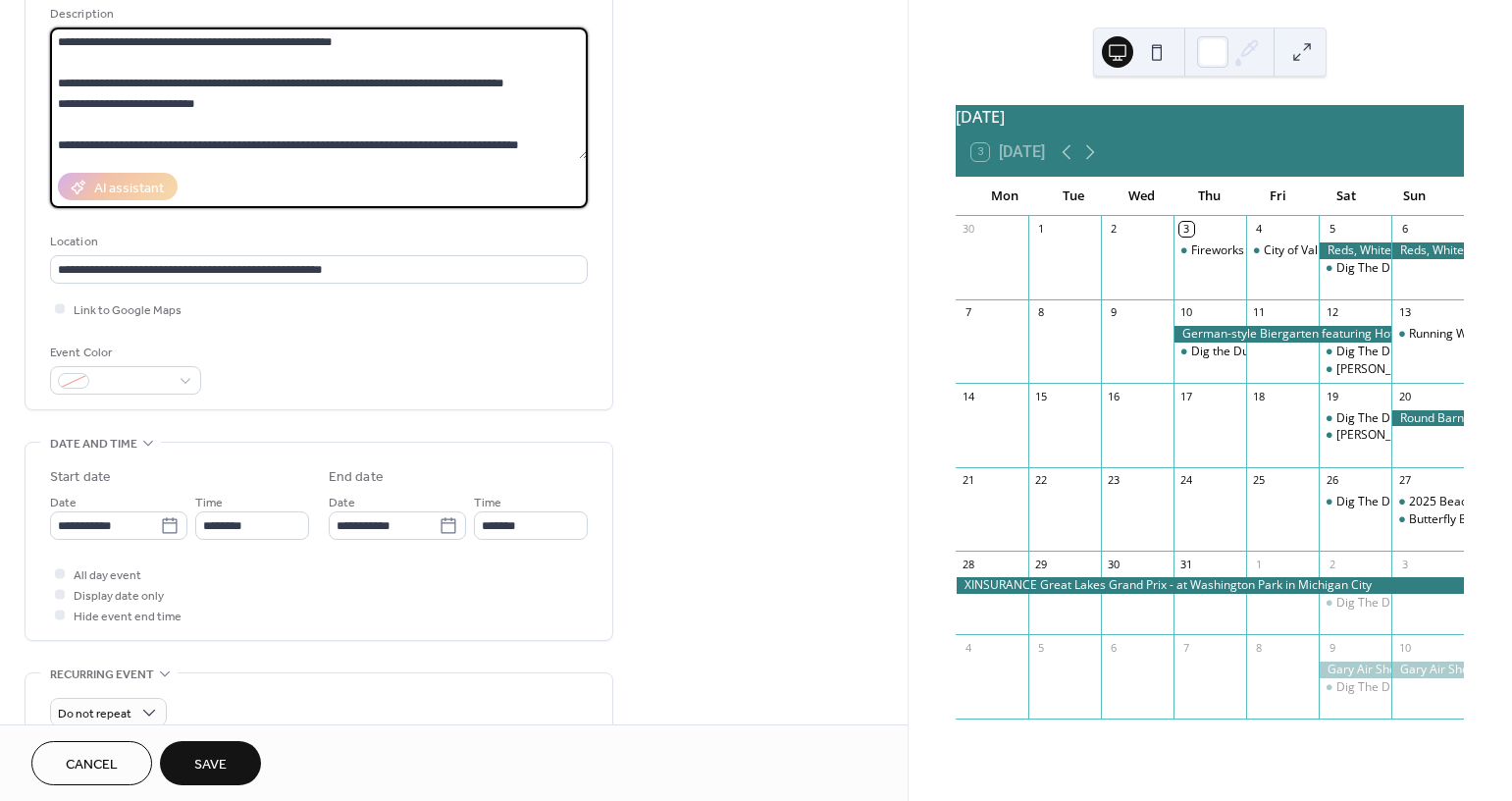 drag, startPoint x: 209, startPoint y: 104, endPoint x: 154, endPoint y: 109, distance: 55.22681 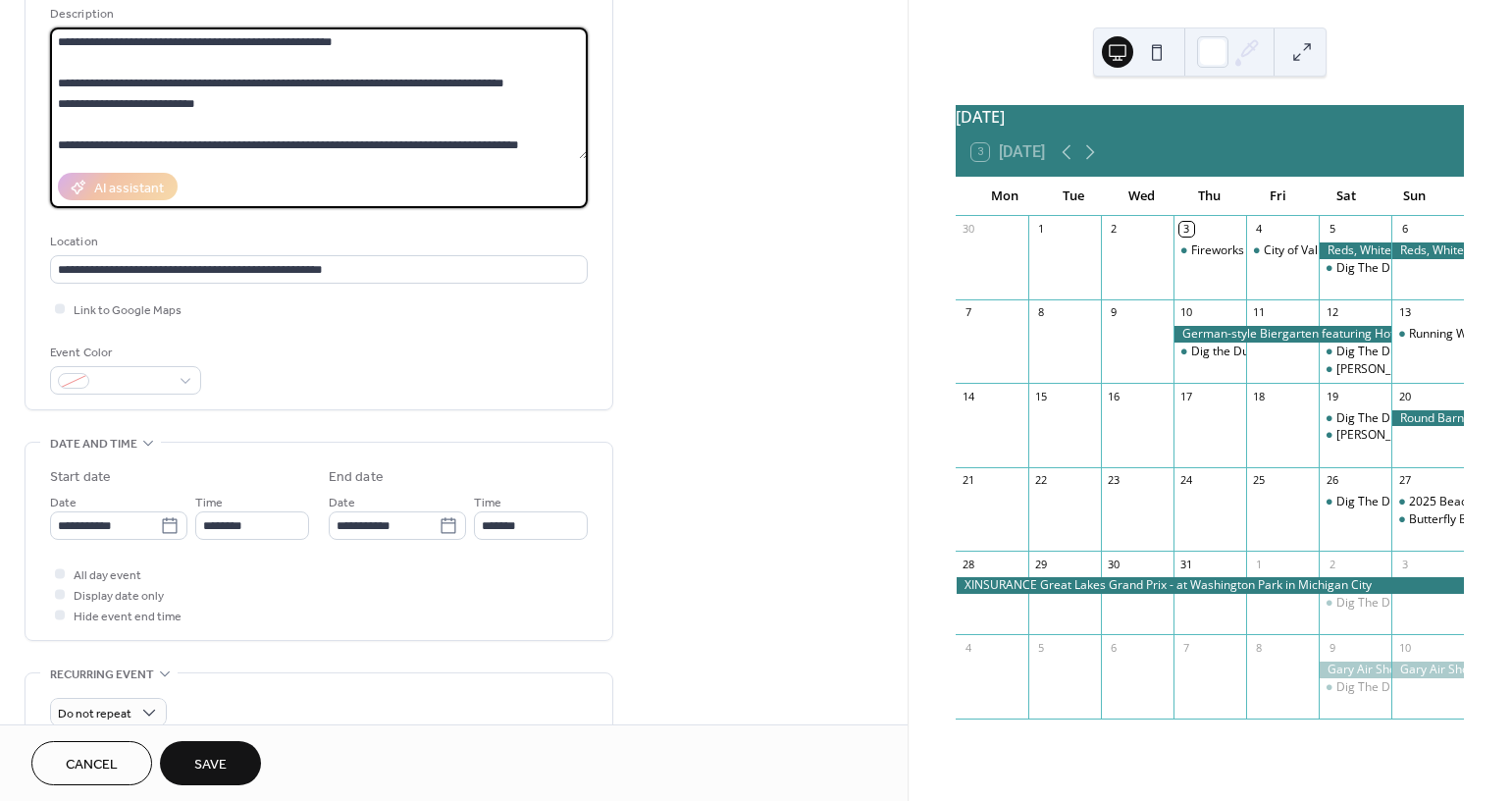 click on "**********" at bounding box center [319, 93] 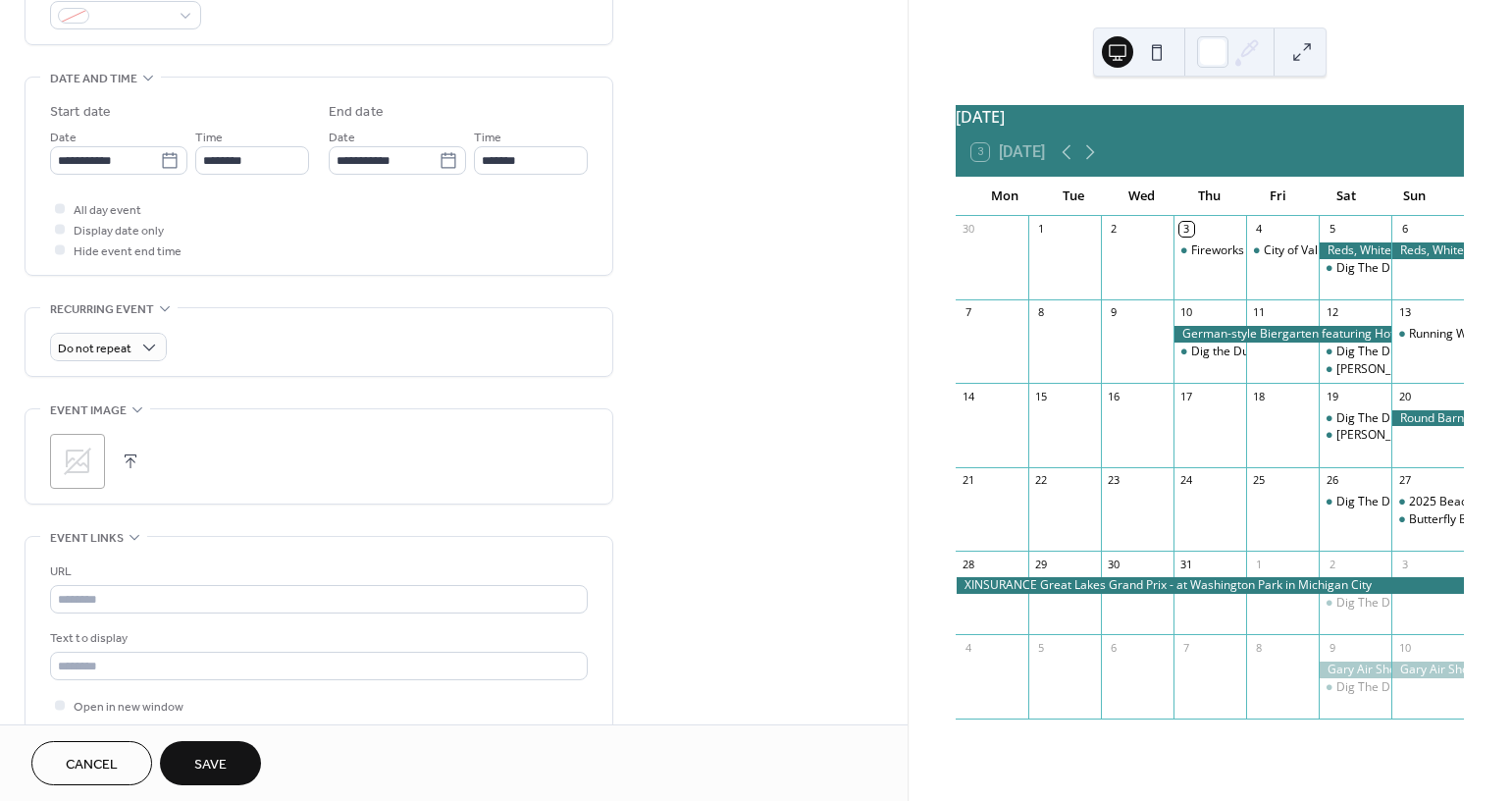 scroll, scrollTop: 687, scrollLeft: 0, axis: vertical 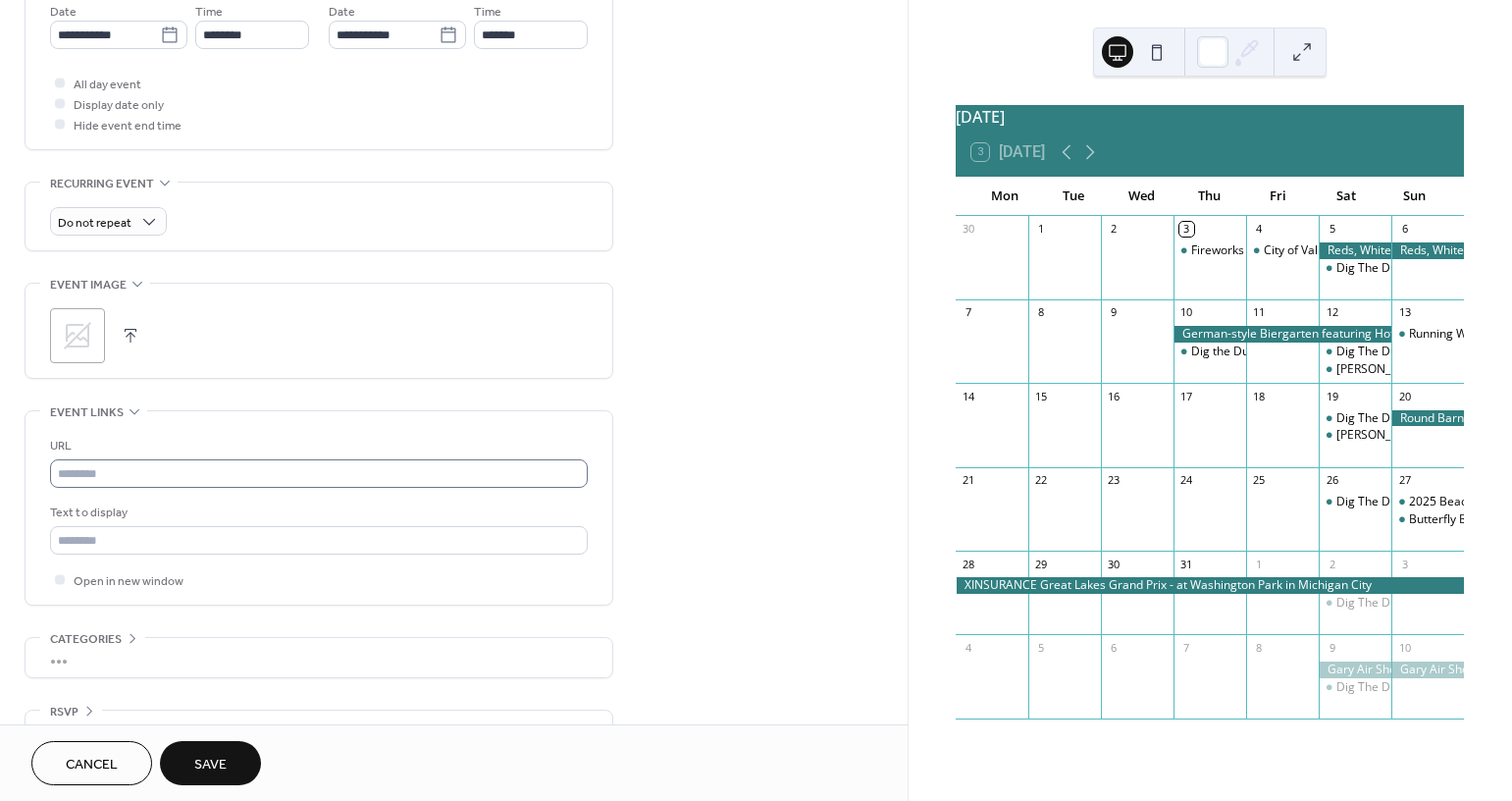 type on "**********" 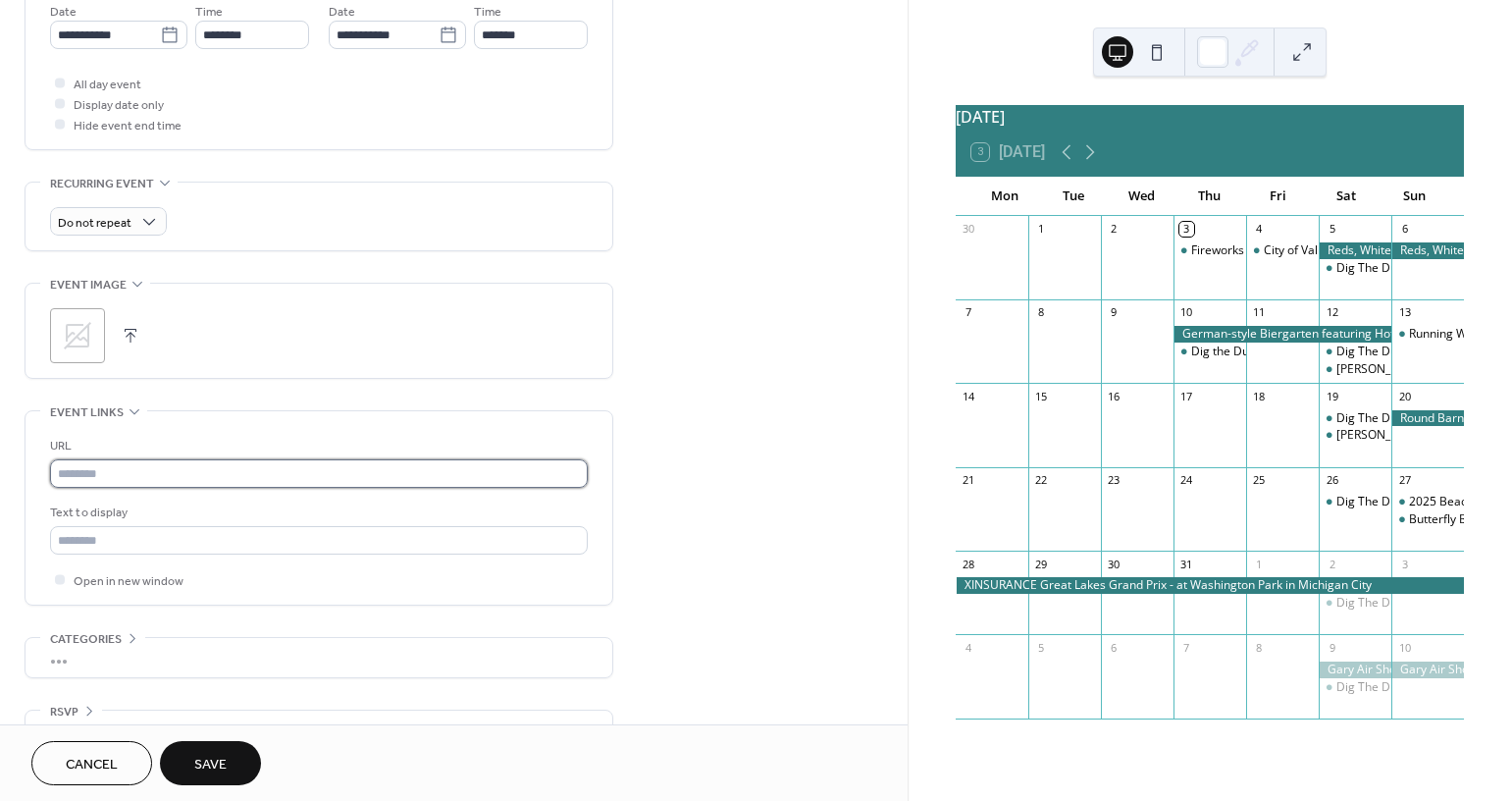 click at bounding box center [319, 473] 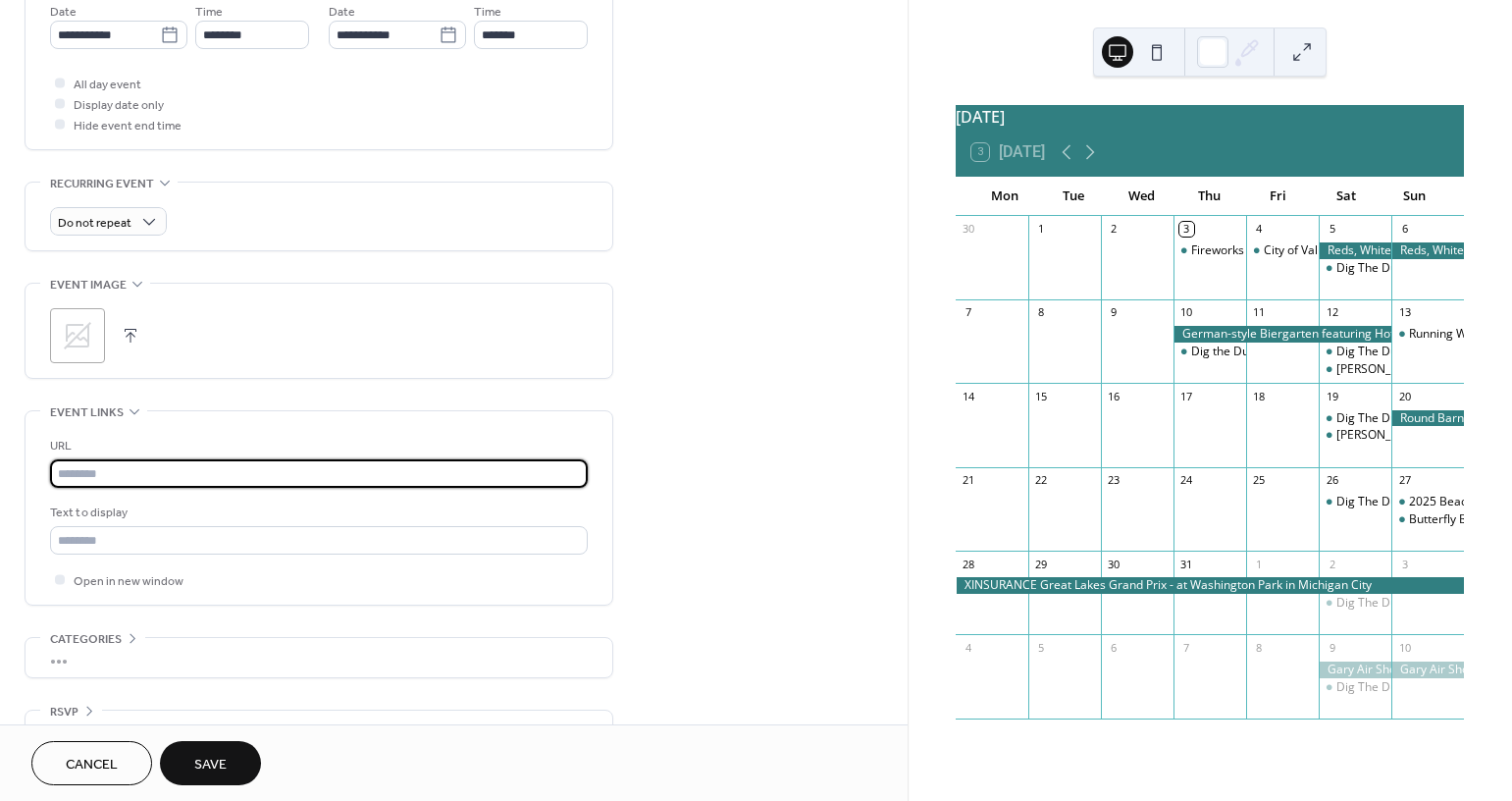 paste on "*********" 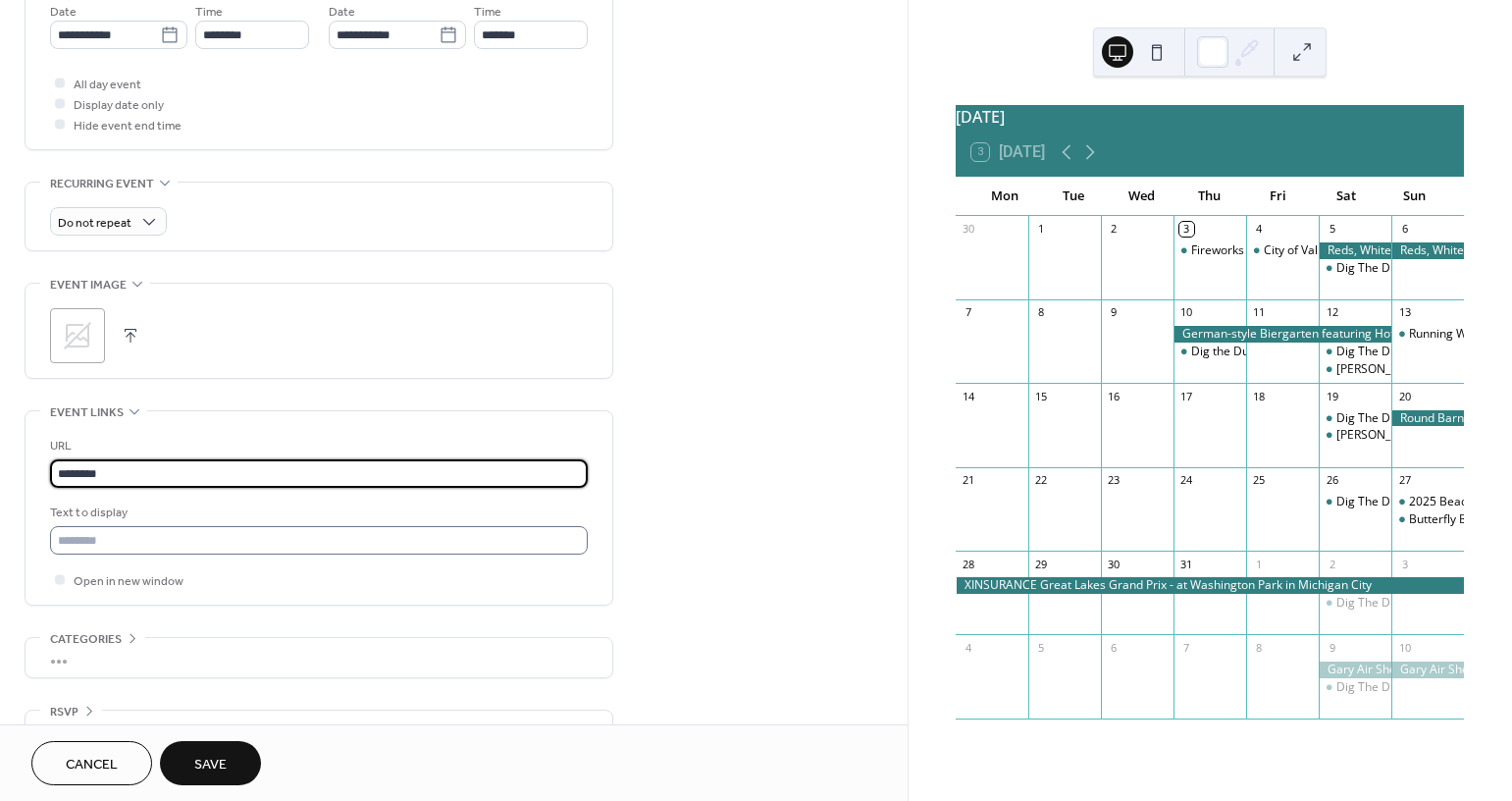 type on "********" 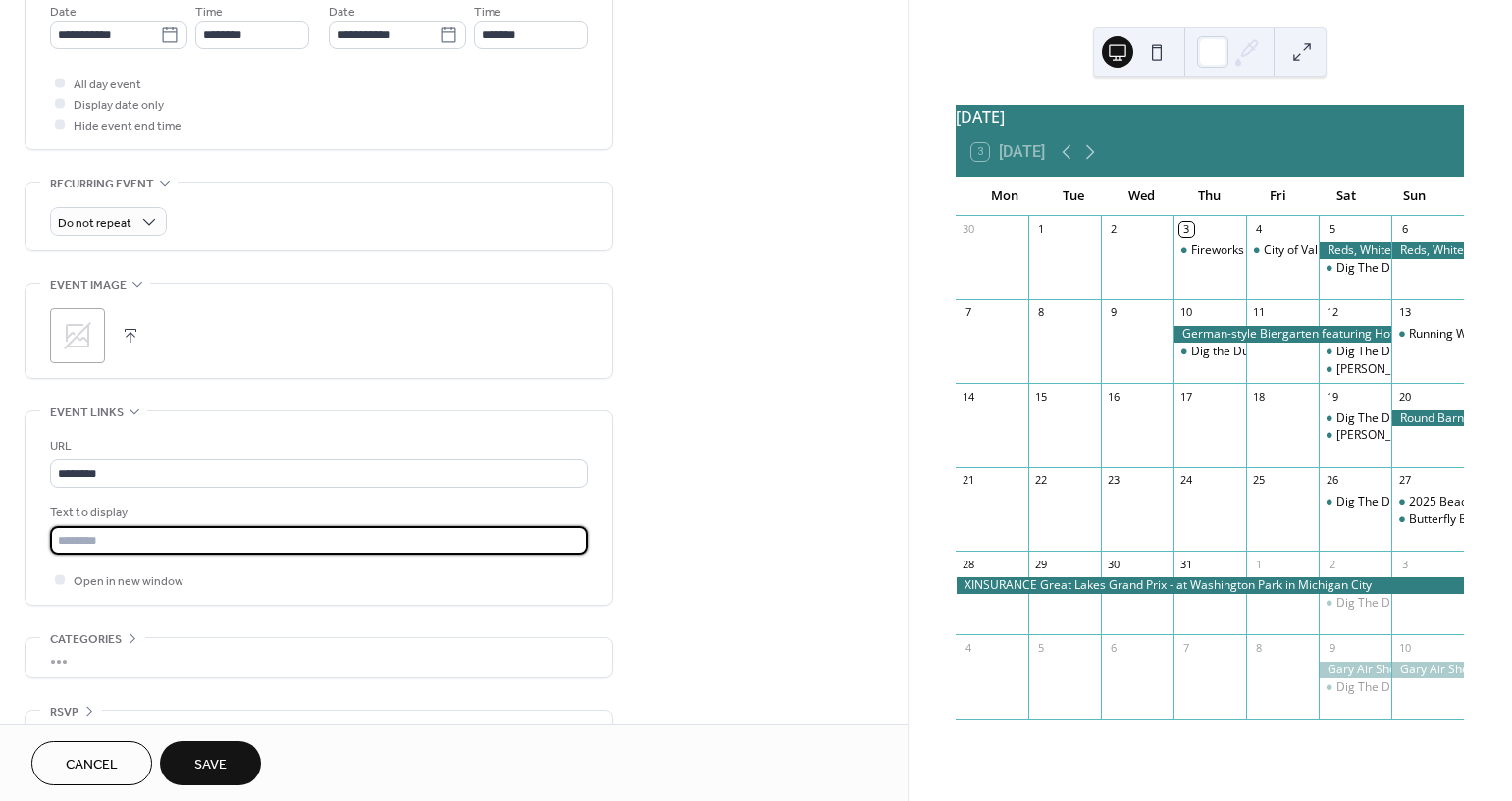 click at bounding box center (319, 540) 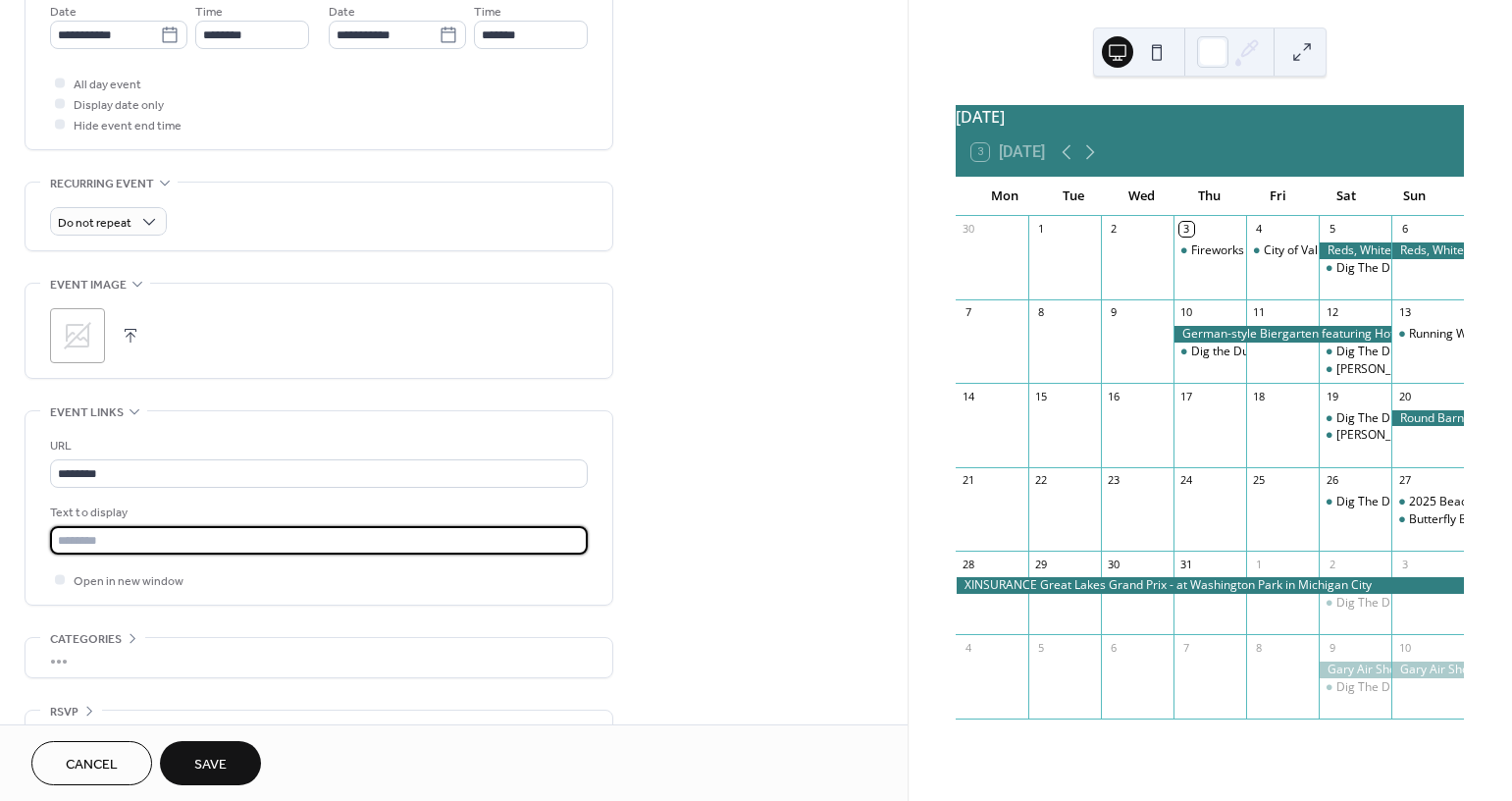 type on "*******" 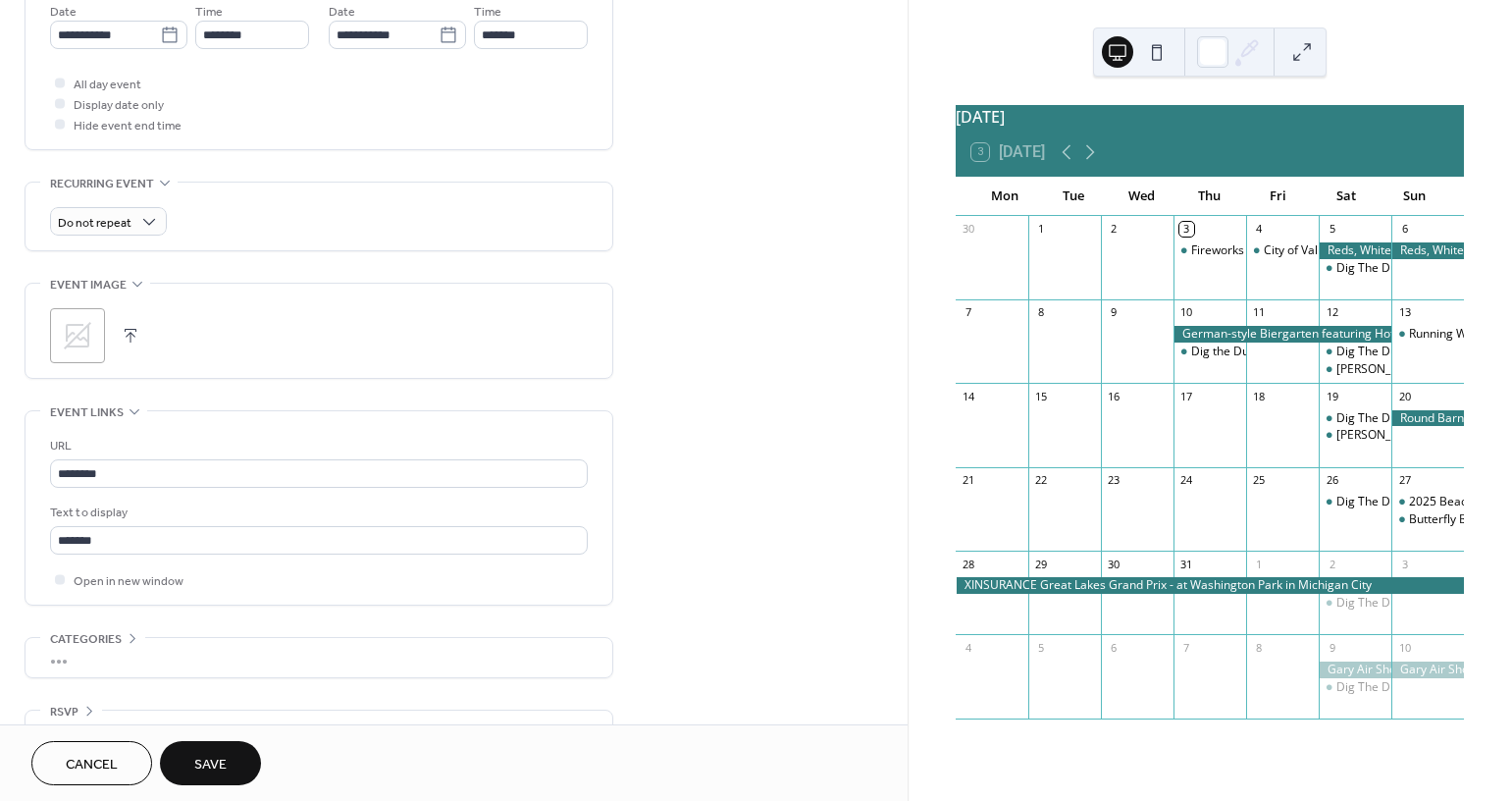 click 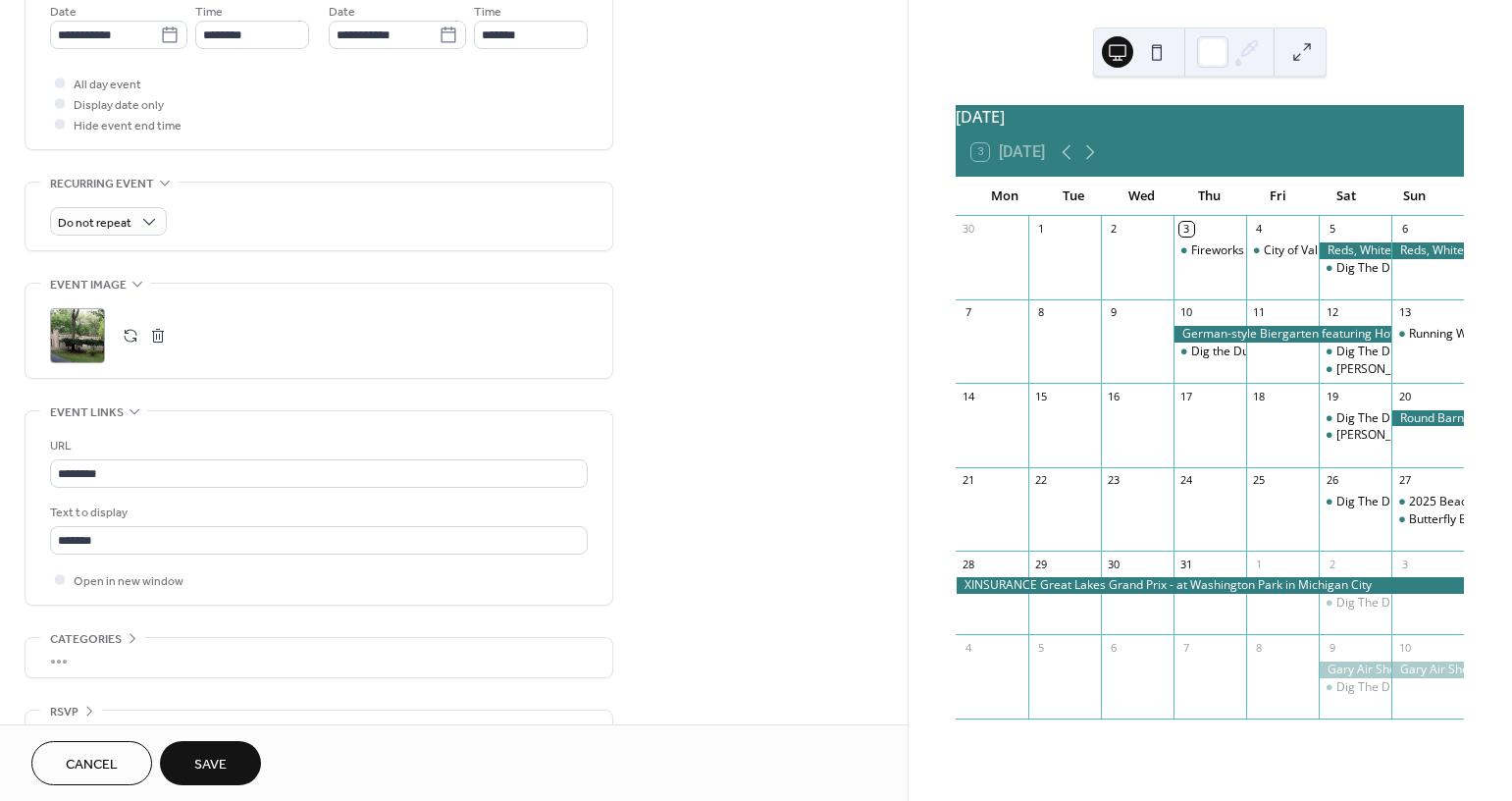 click on "Save" at bounding box center (210, 765) 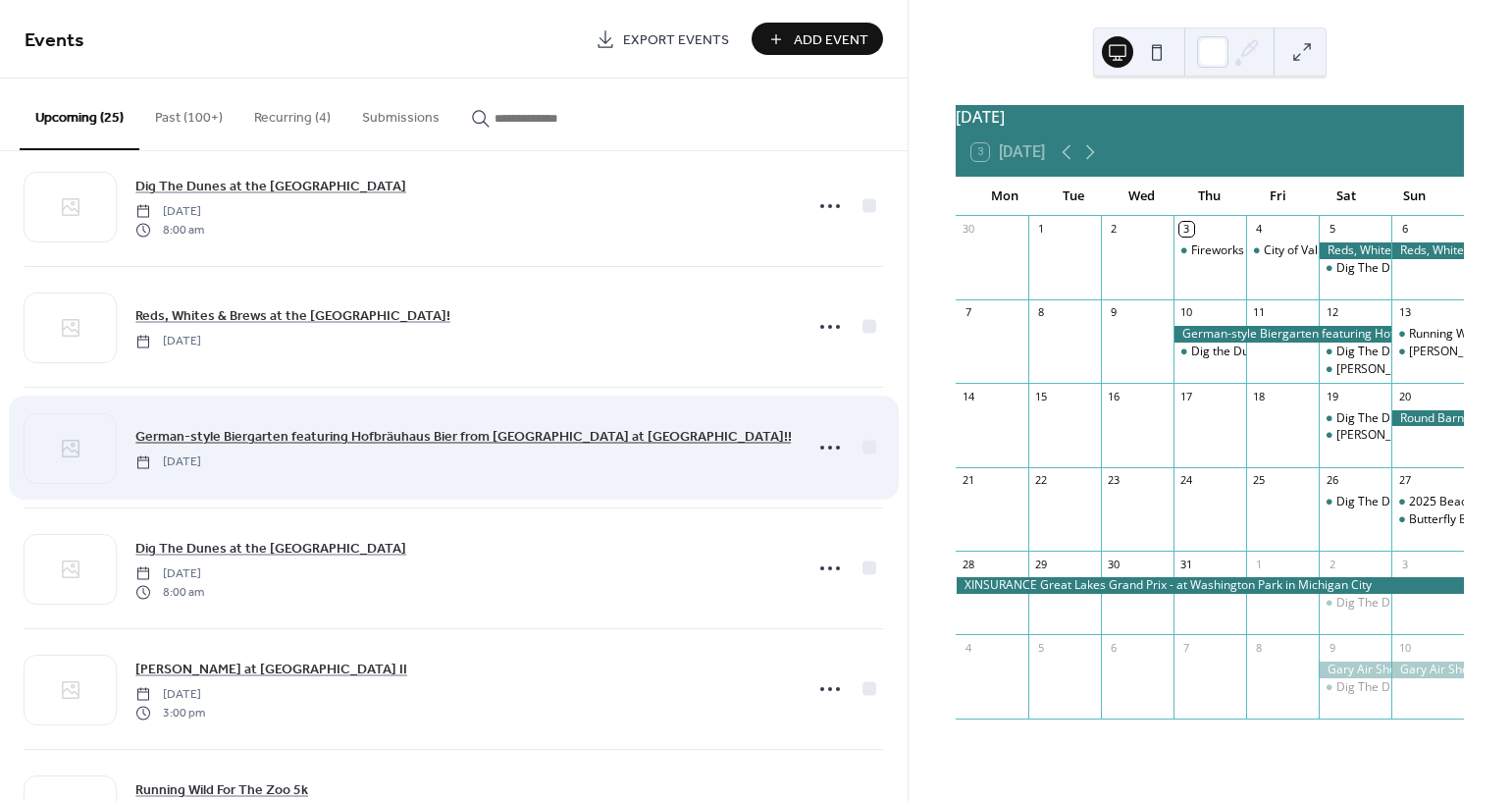 scroll, scrollTop: 393, scrollLeft: 0, axis: vertical 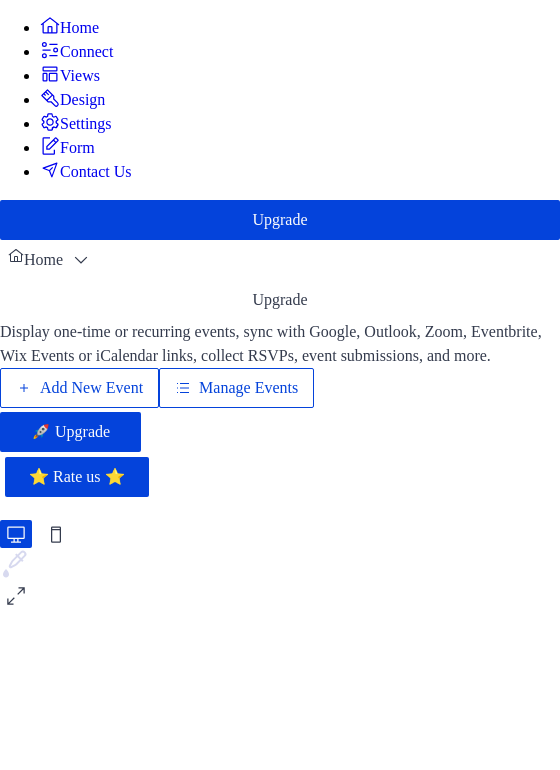 click on "Manage Events" at bounding box center [236, 388] 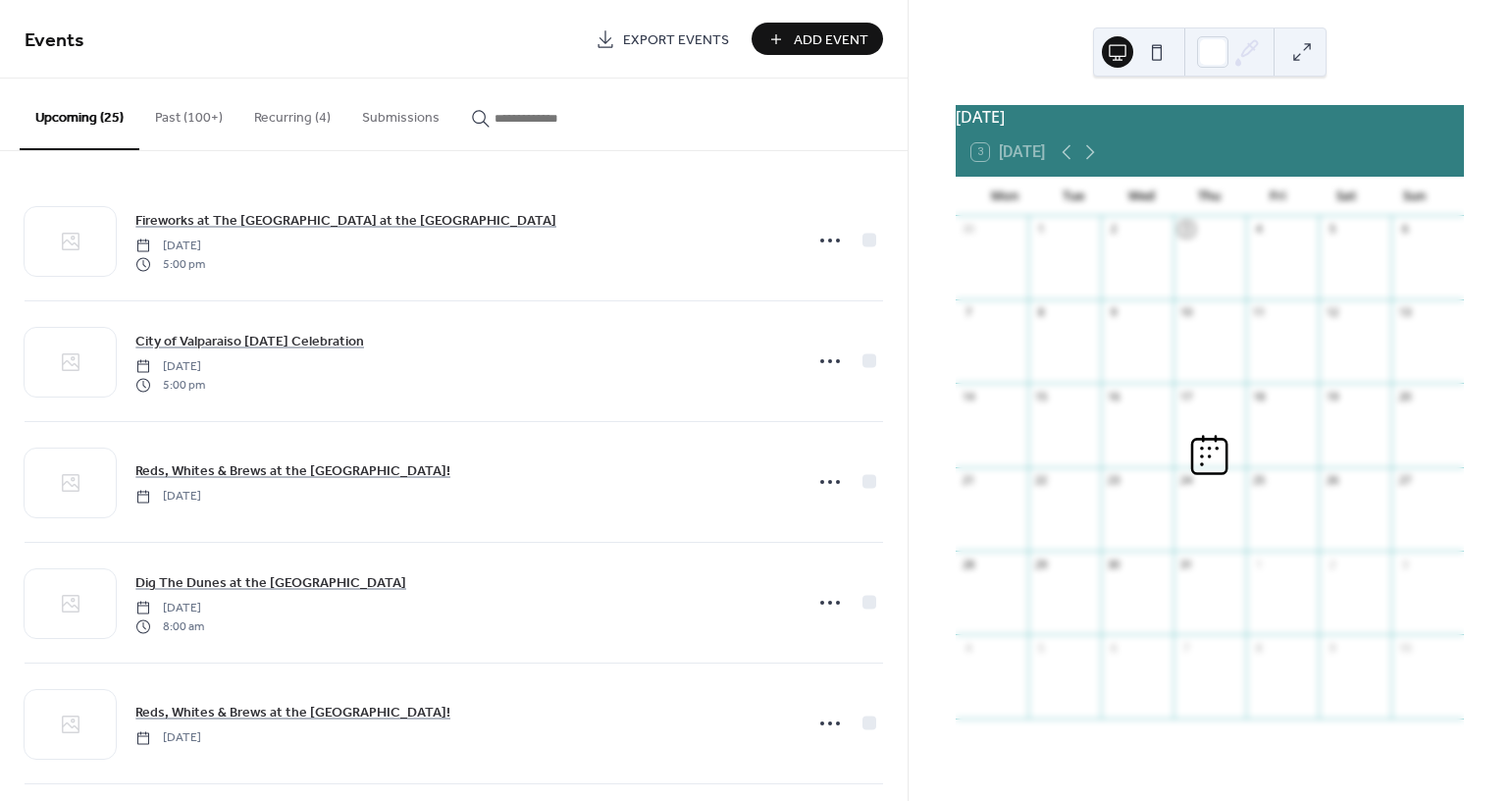 scroll, scrollTop: 0, scrollLeft: 0, axis: both 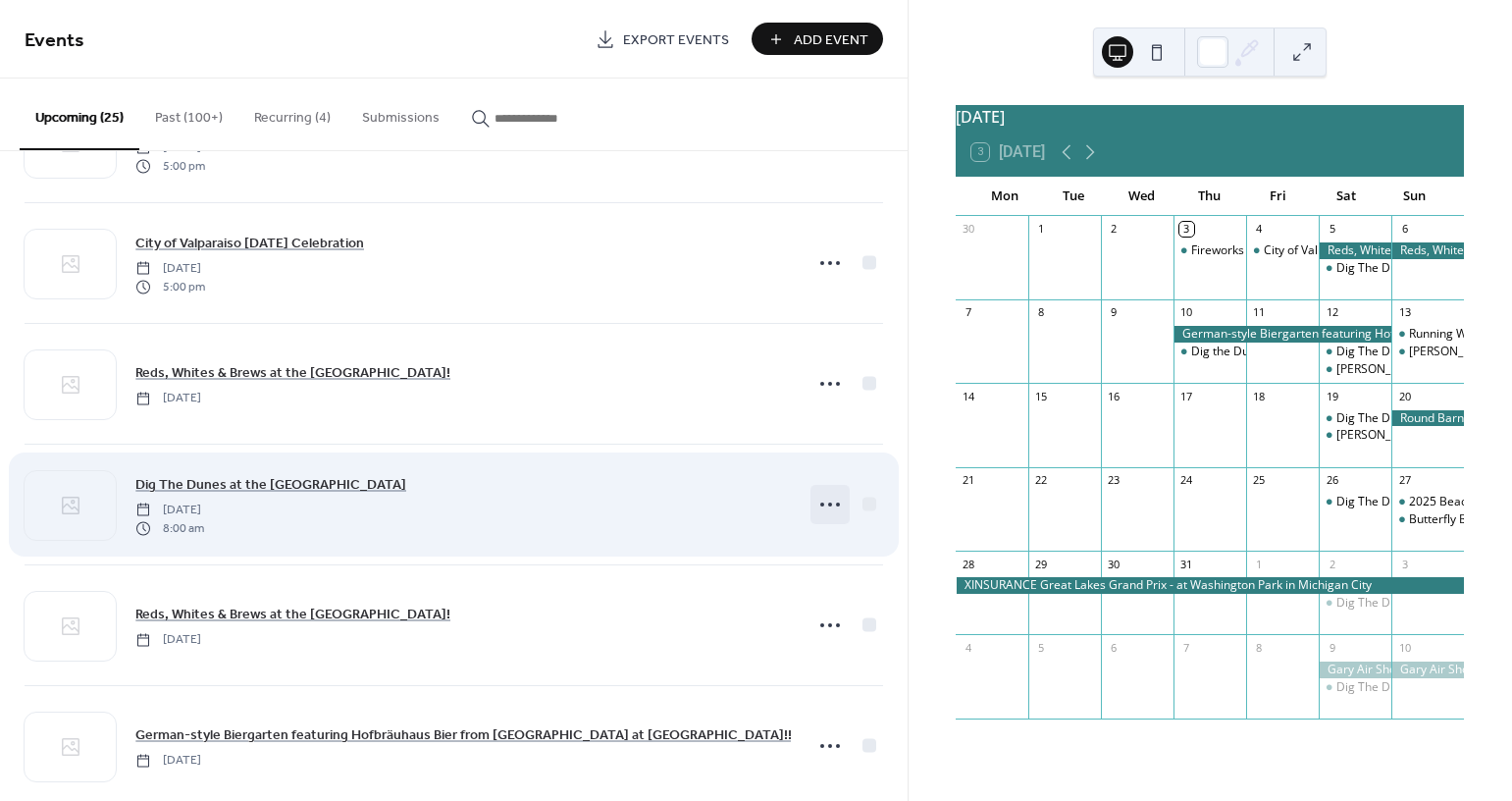 click 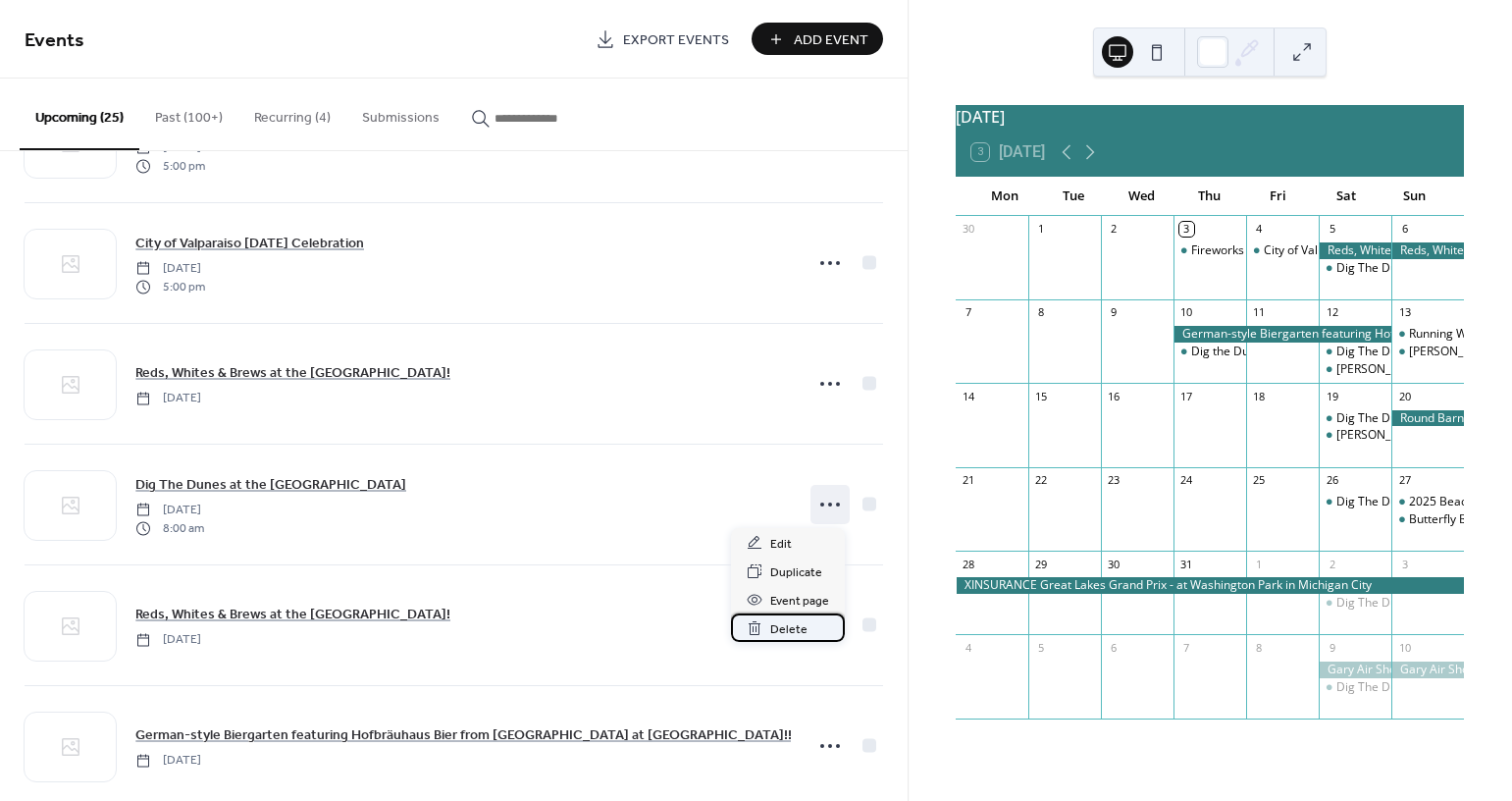 click on "Delete" at bounding box center (789, 629) 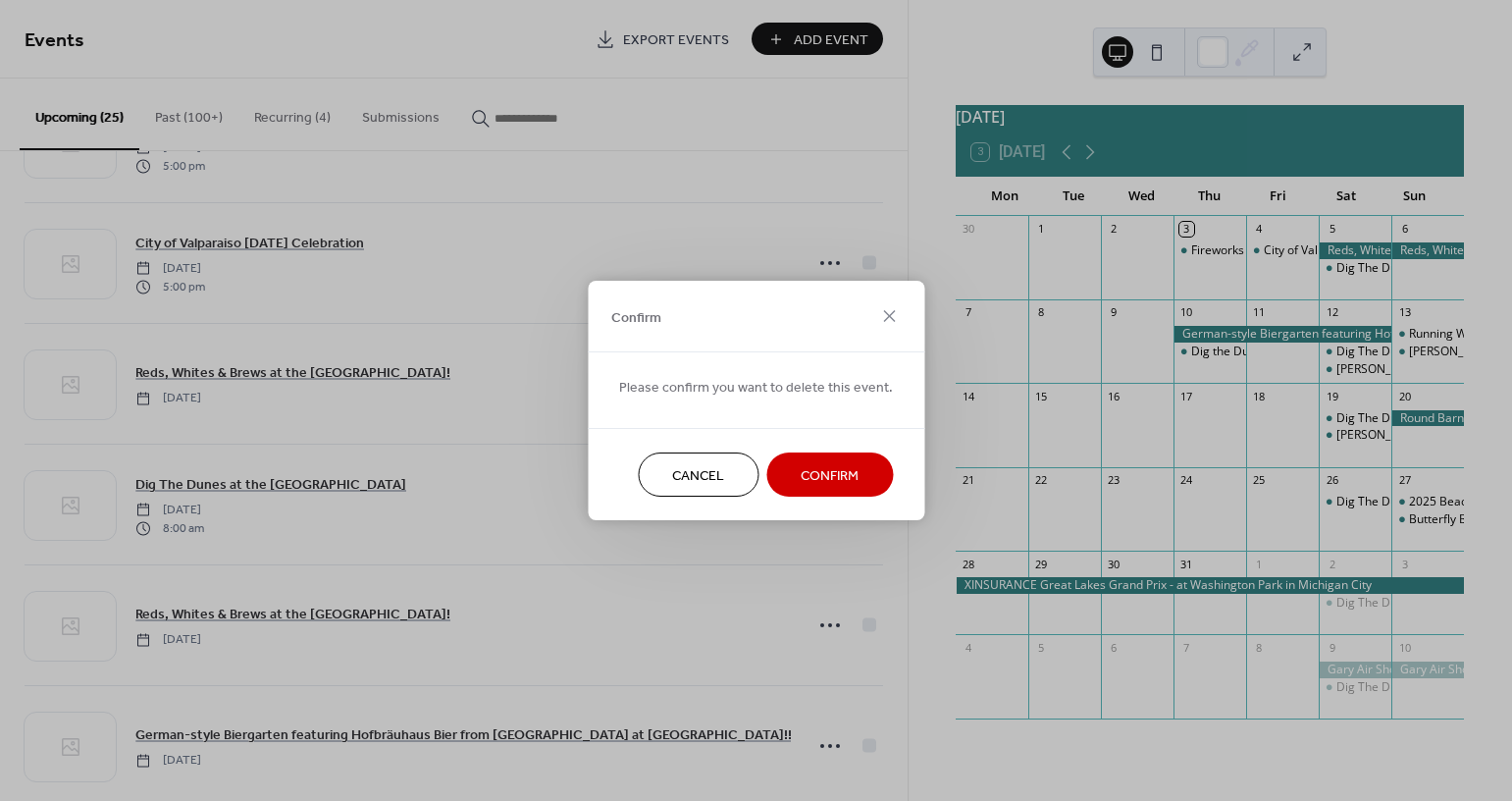 click on "Confirm" at bounding box center (829, 476) 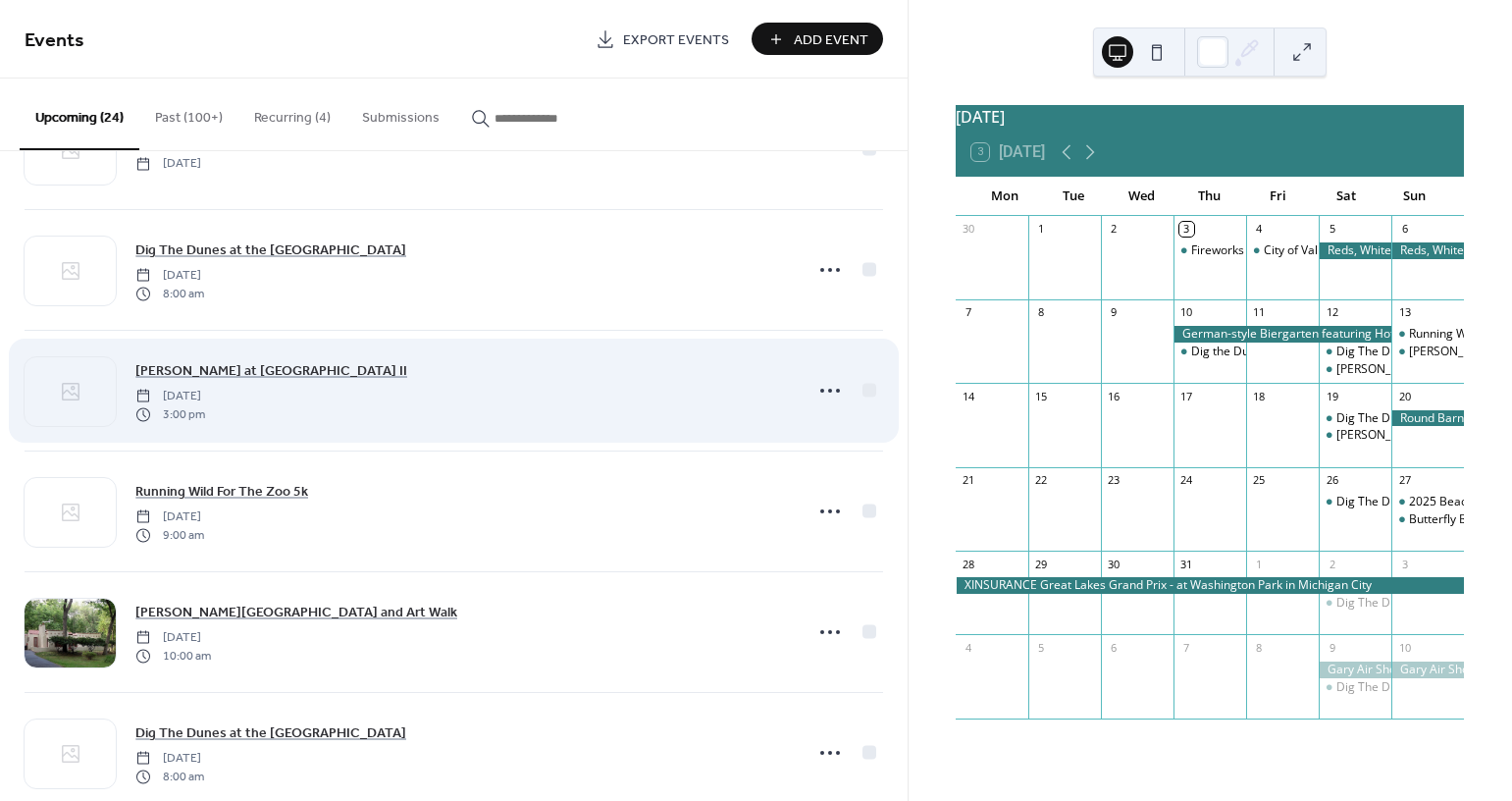 scroll, scrollTop: 589, scrollLeft: 0, axis: vertical 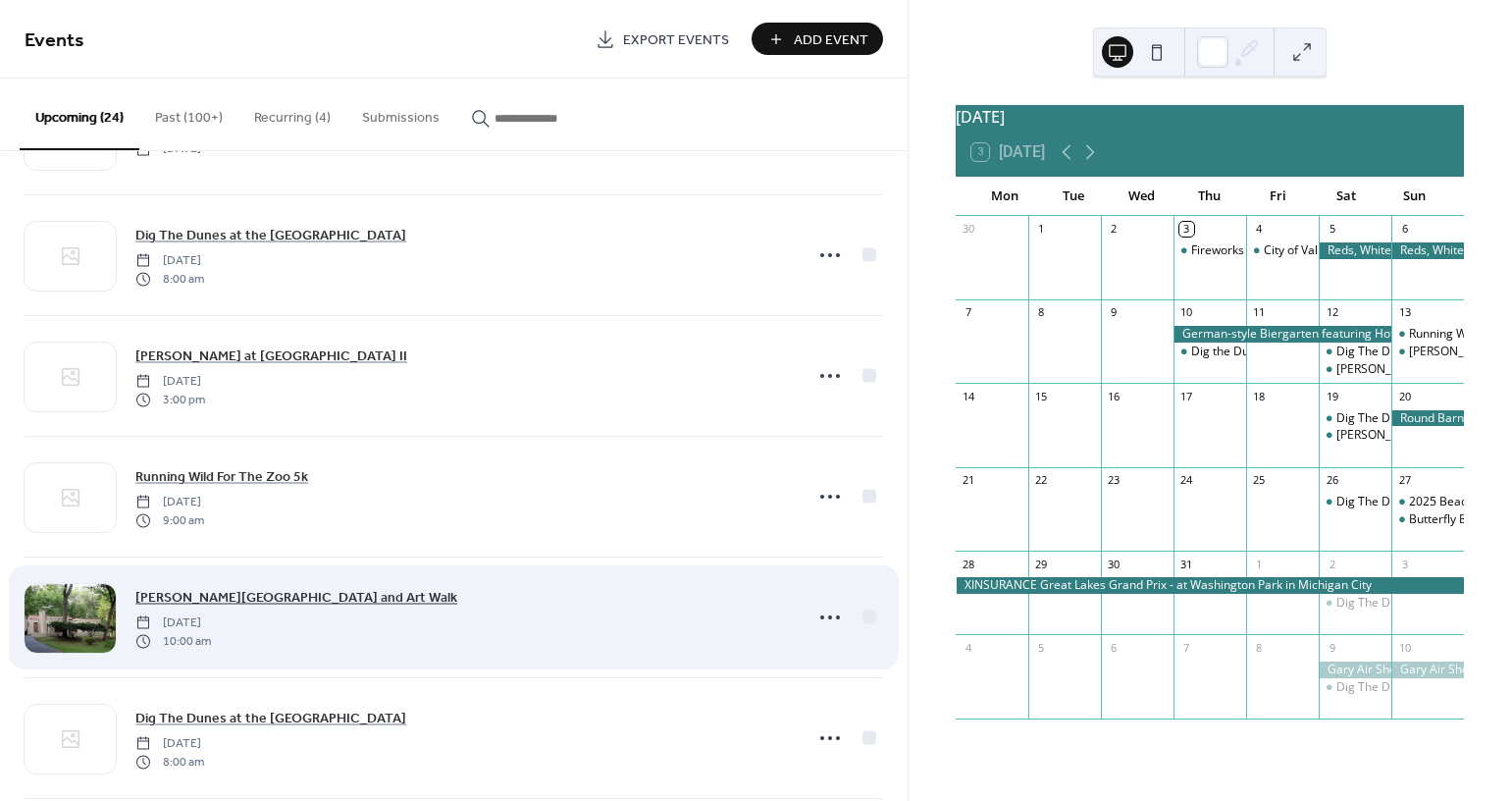 click on "[PERSON_NAME][GEOGRAPHIC_DATA] and Art Walk" at bounding box center [296, 598] 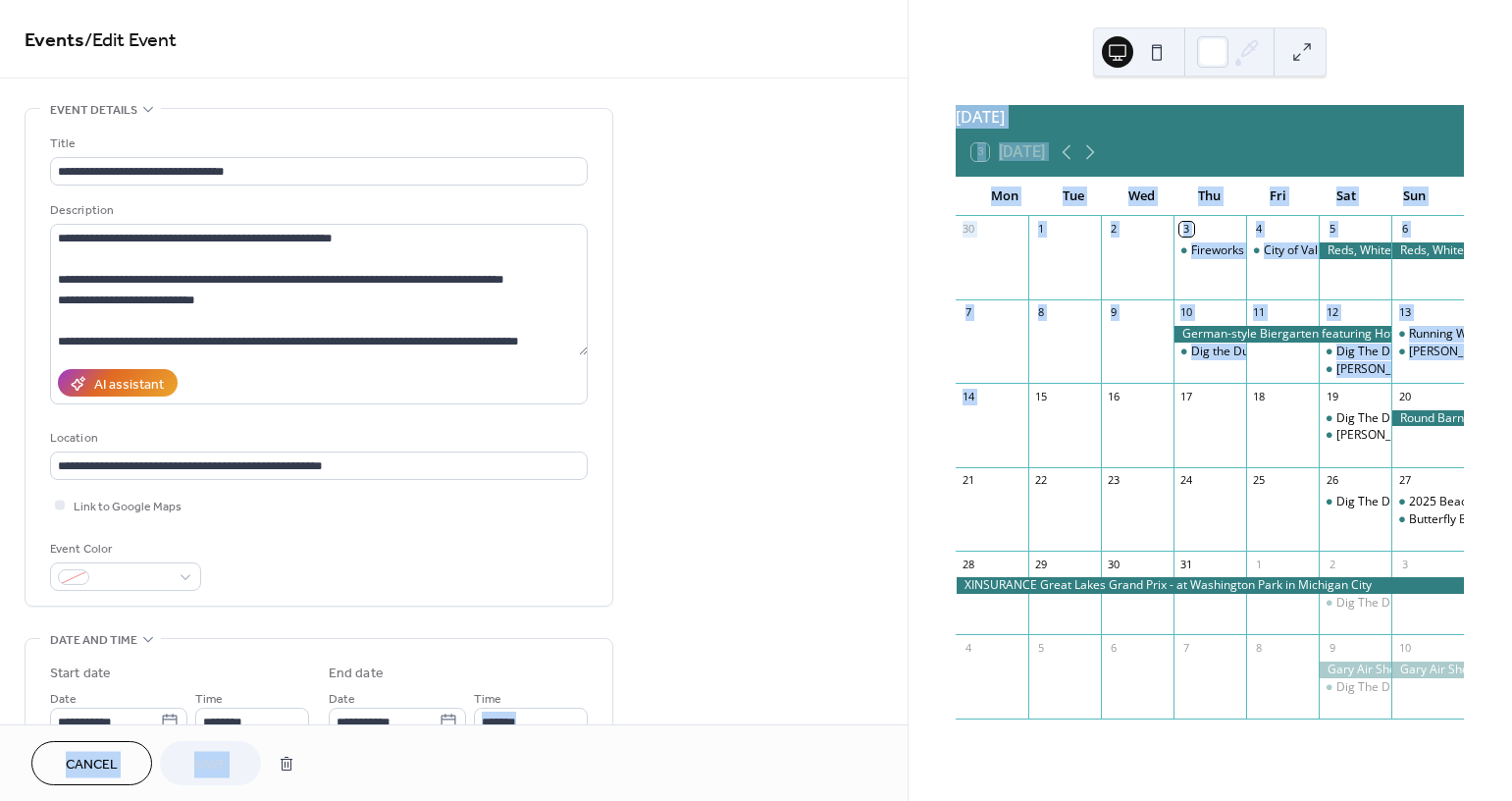 drag, startPoint x: 947, startPoint y: 515, endPoint x: 905, endPoint y: 686, distance: 176.08237 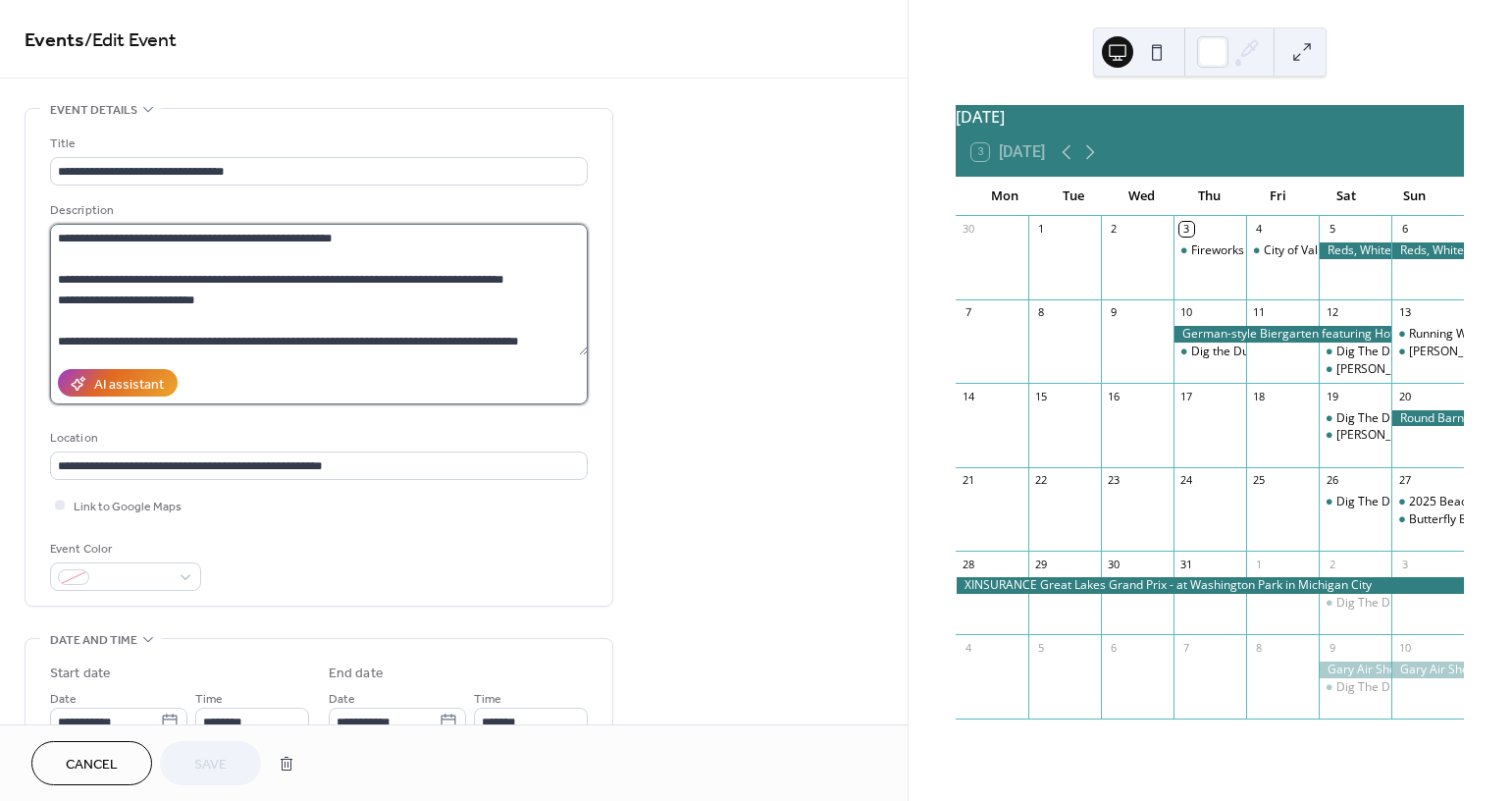 click on "**********" at bounding box center (319, 290) 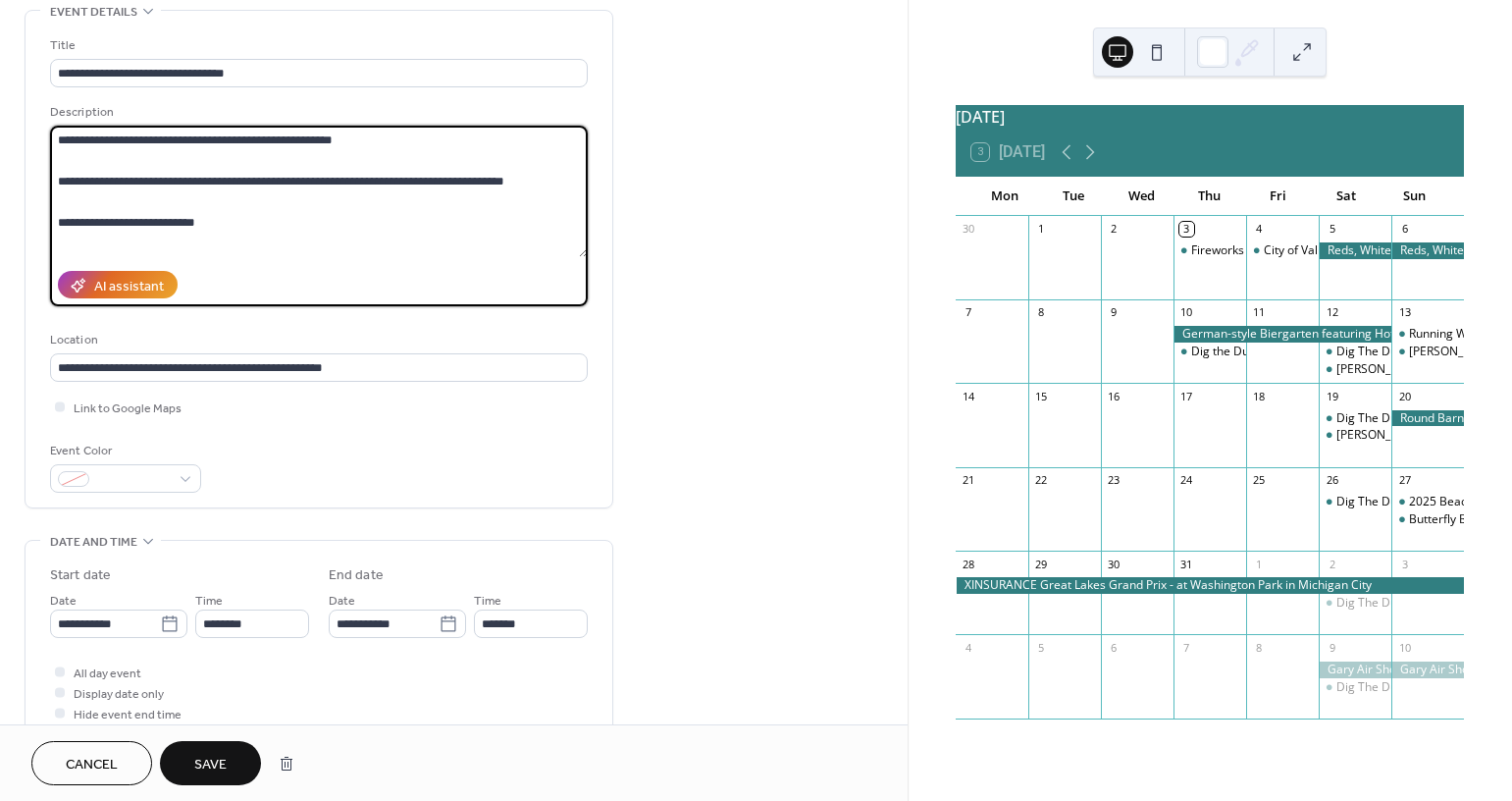 click on "**********" at bounding box center [319, 191] 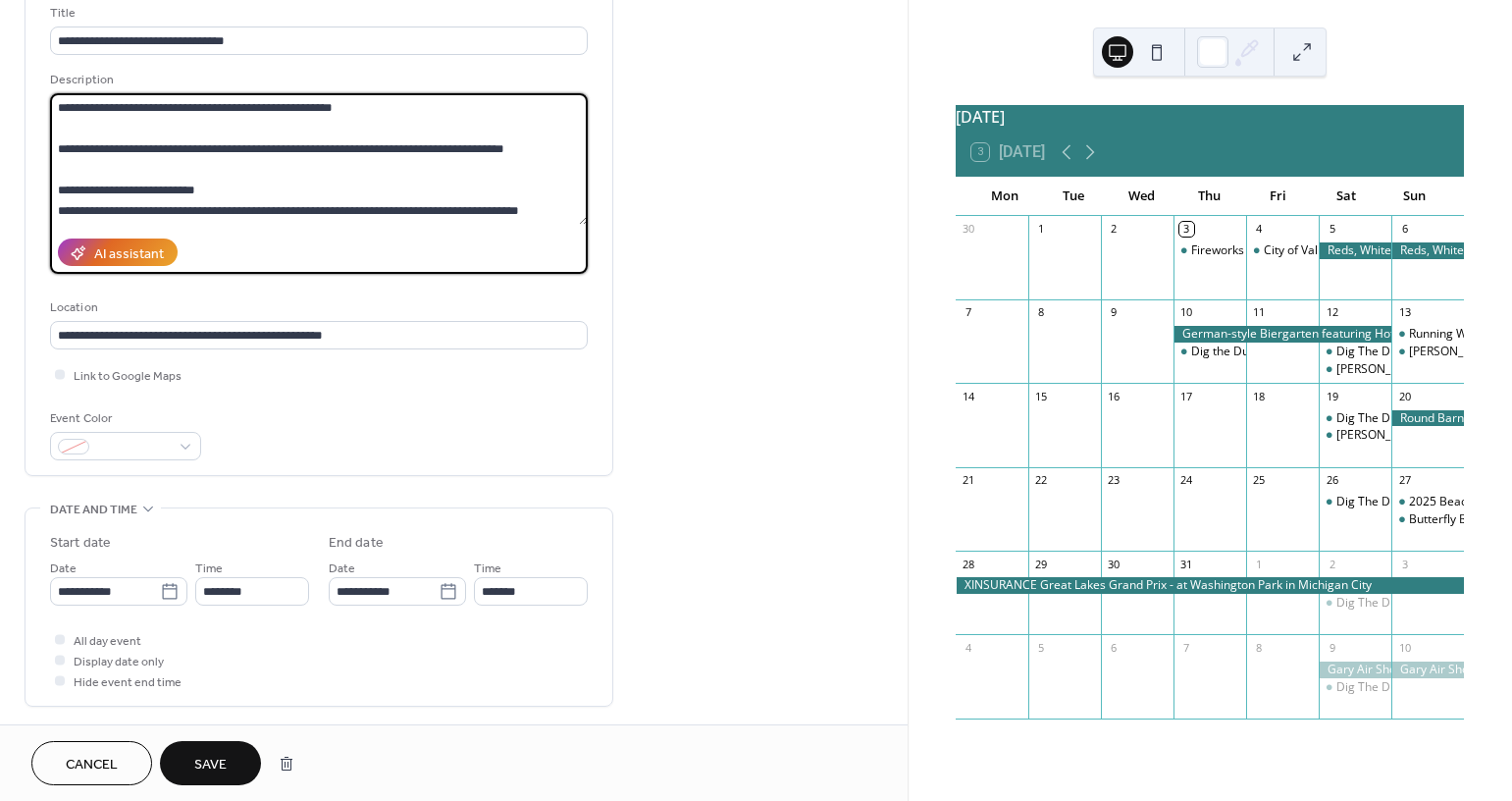 scroll, scrollTop: 15, scrollLeft: 0, axis: vertical 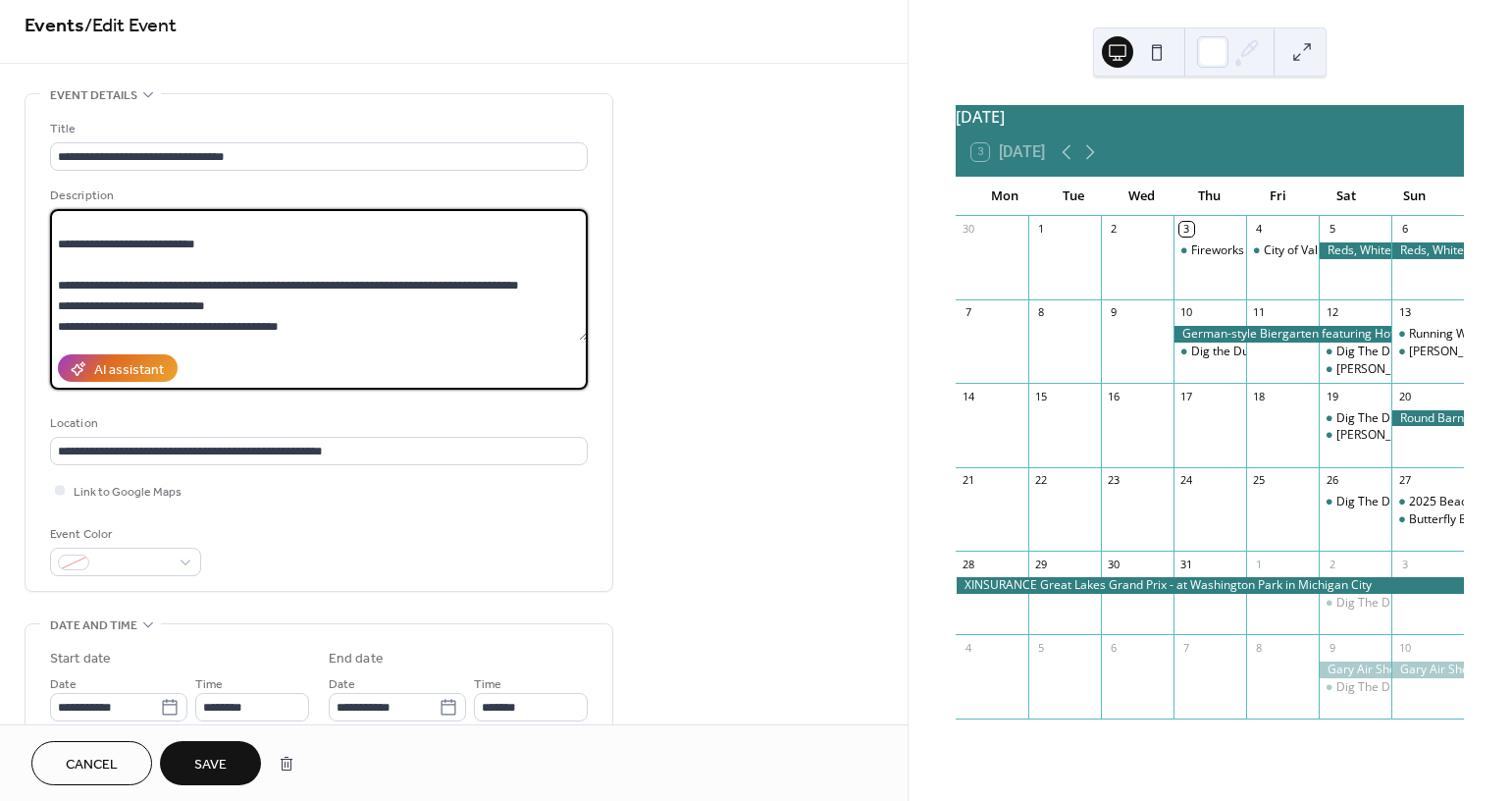 click on "**********" at bounding box center (319, 275) 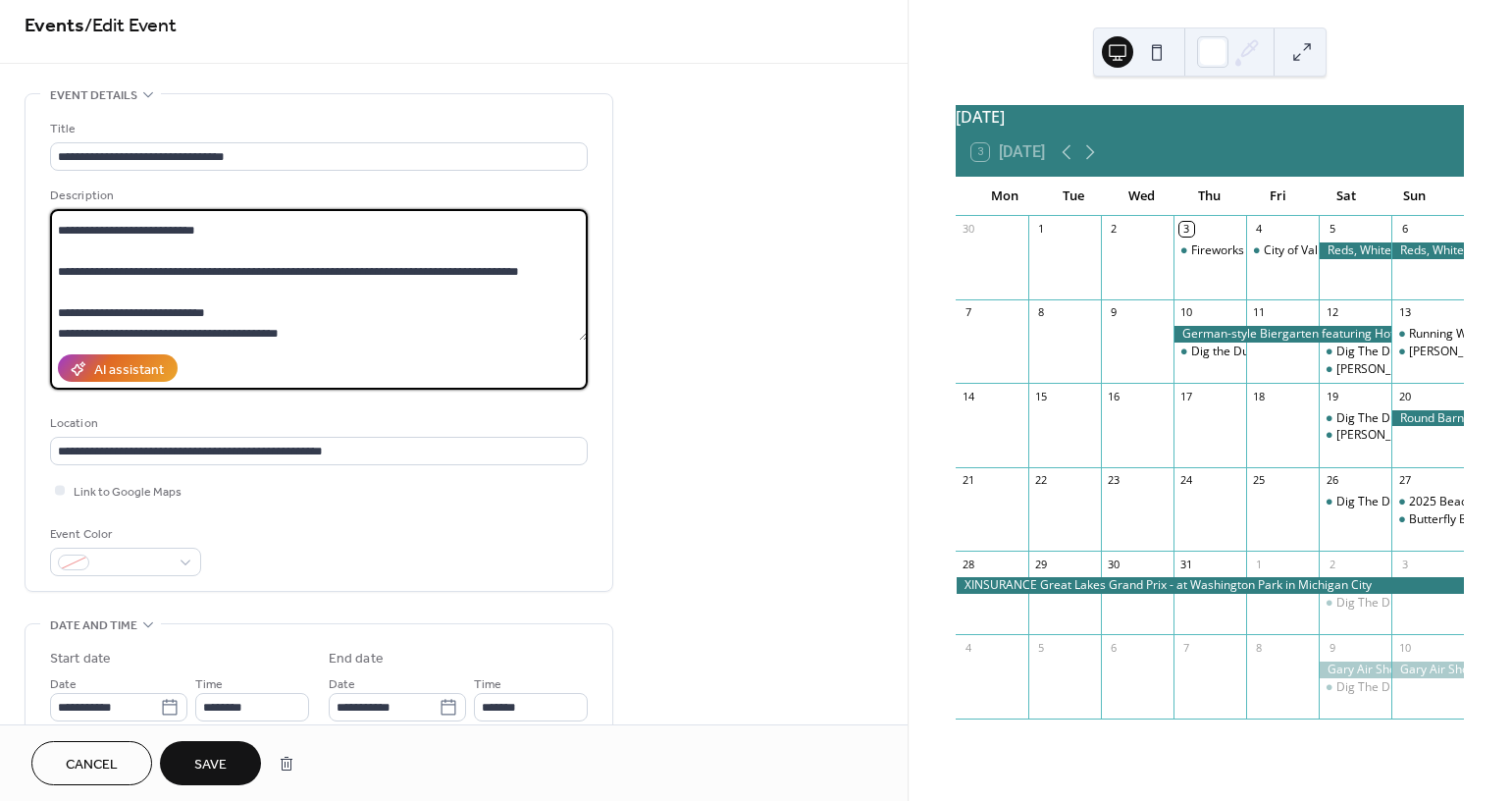 scroll, scrollTop: 82, scrollLeft: 0, axis: vertical 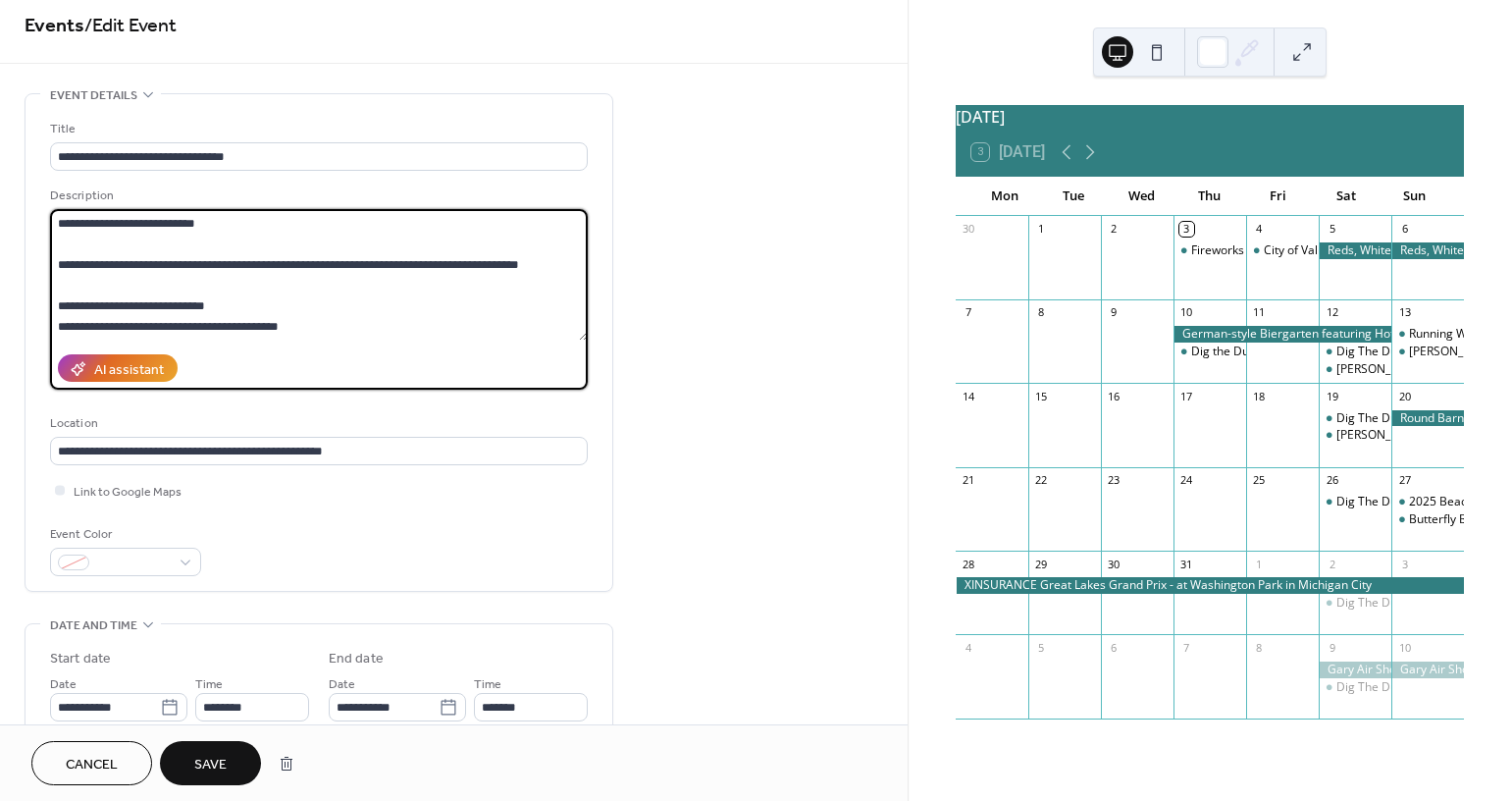 click on "**********" at bounding box center [319, 275] 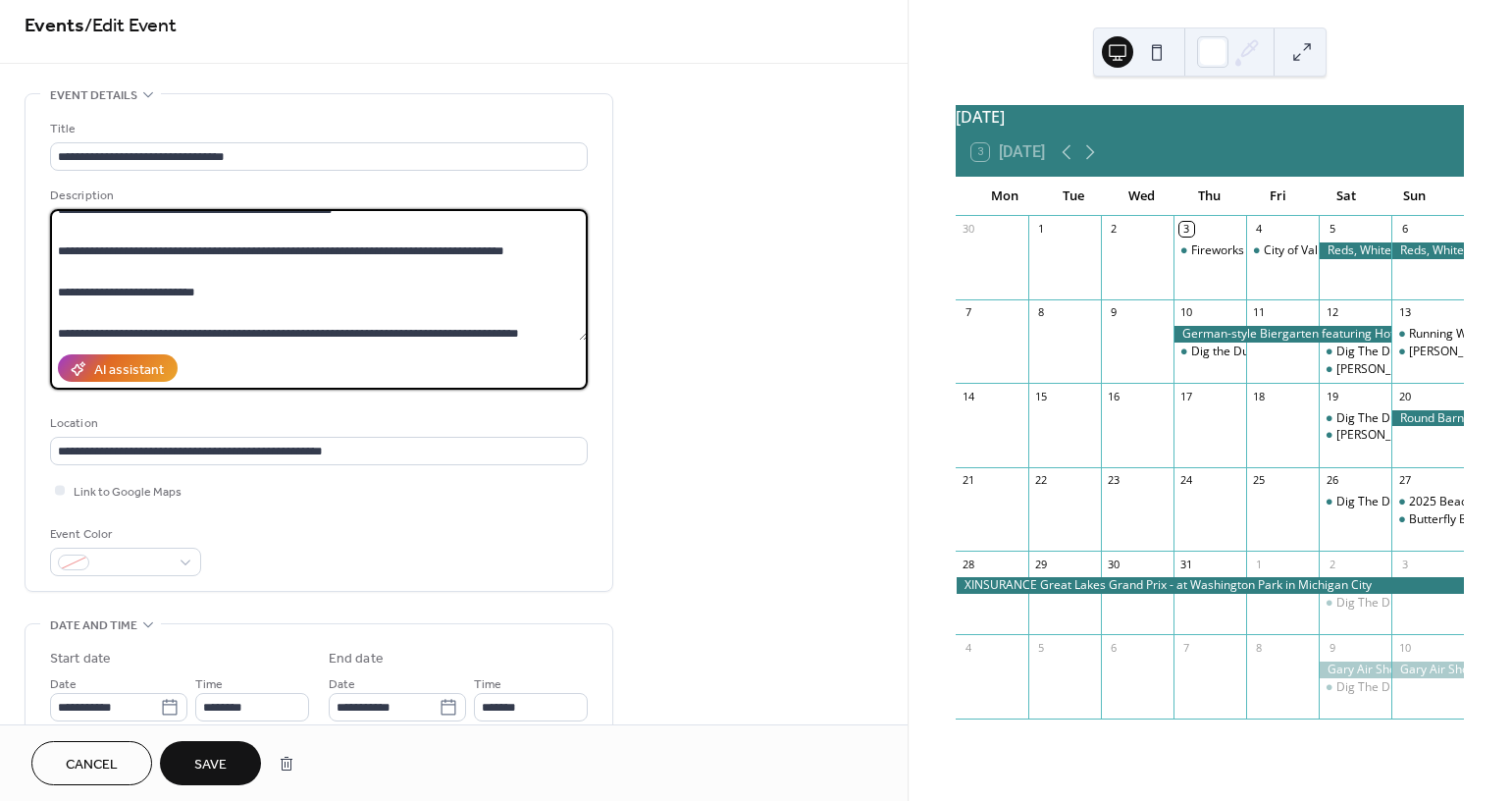 scroll, scrollTop: 0, scrollLeft: 0, axis: both 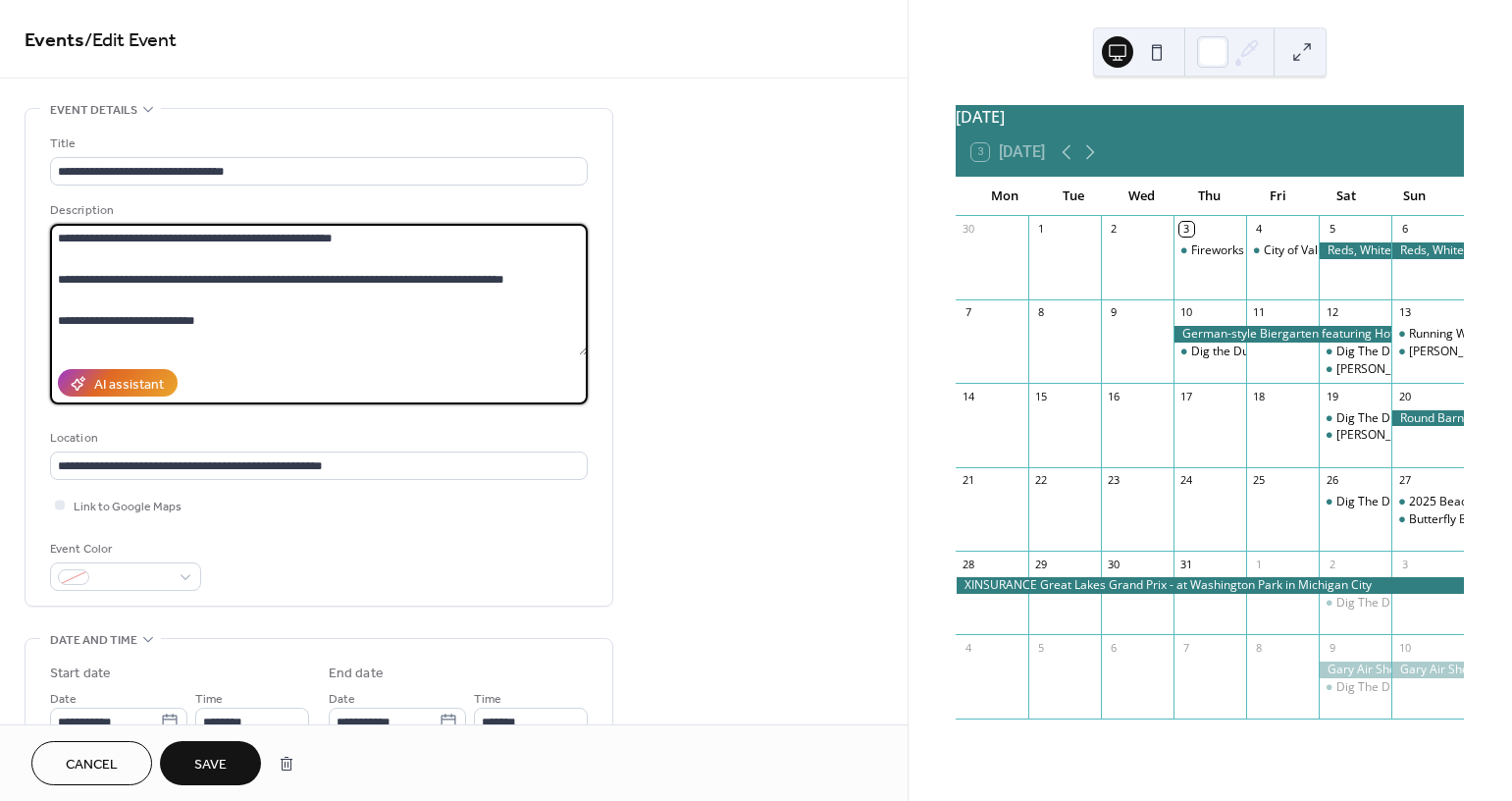 drag, startPoint x: 232, startPoint y: 316, endPoint x: -7, endPoint y: 320, distance: 239.03347 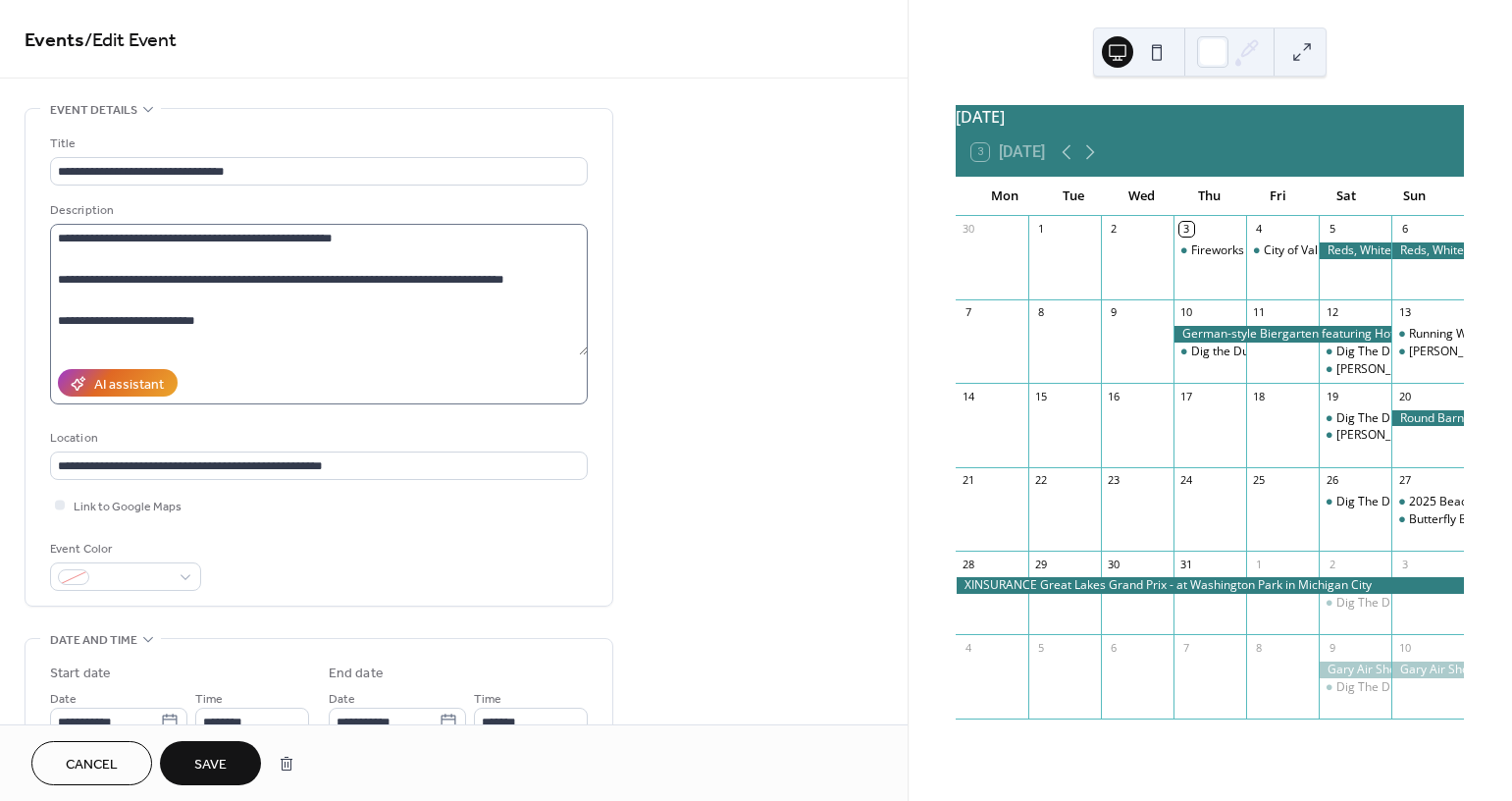 drag, startPoint x: 280, startPoint y: 357, endPoint x: 276, endPoint y: 347, distance: 10.77033 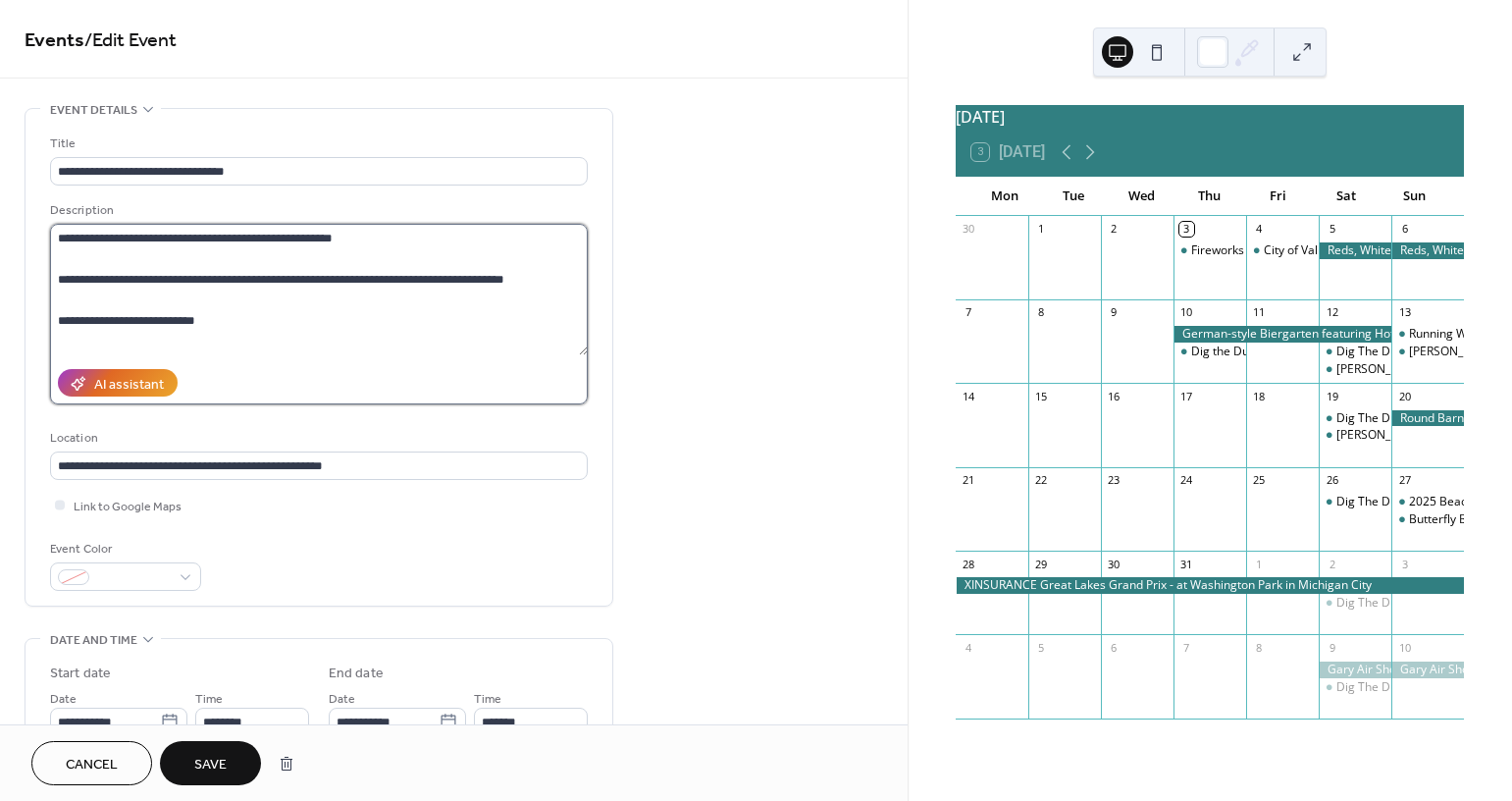 click on "**********" at bounding box center [319, 290] 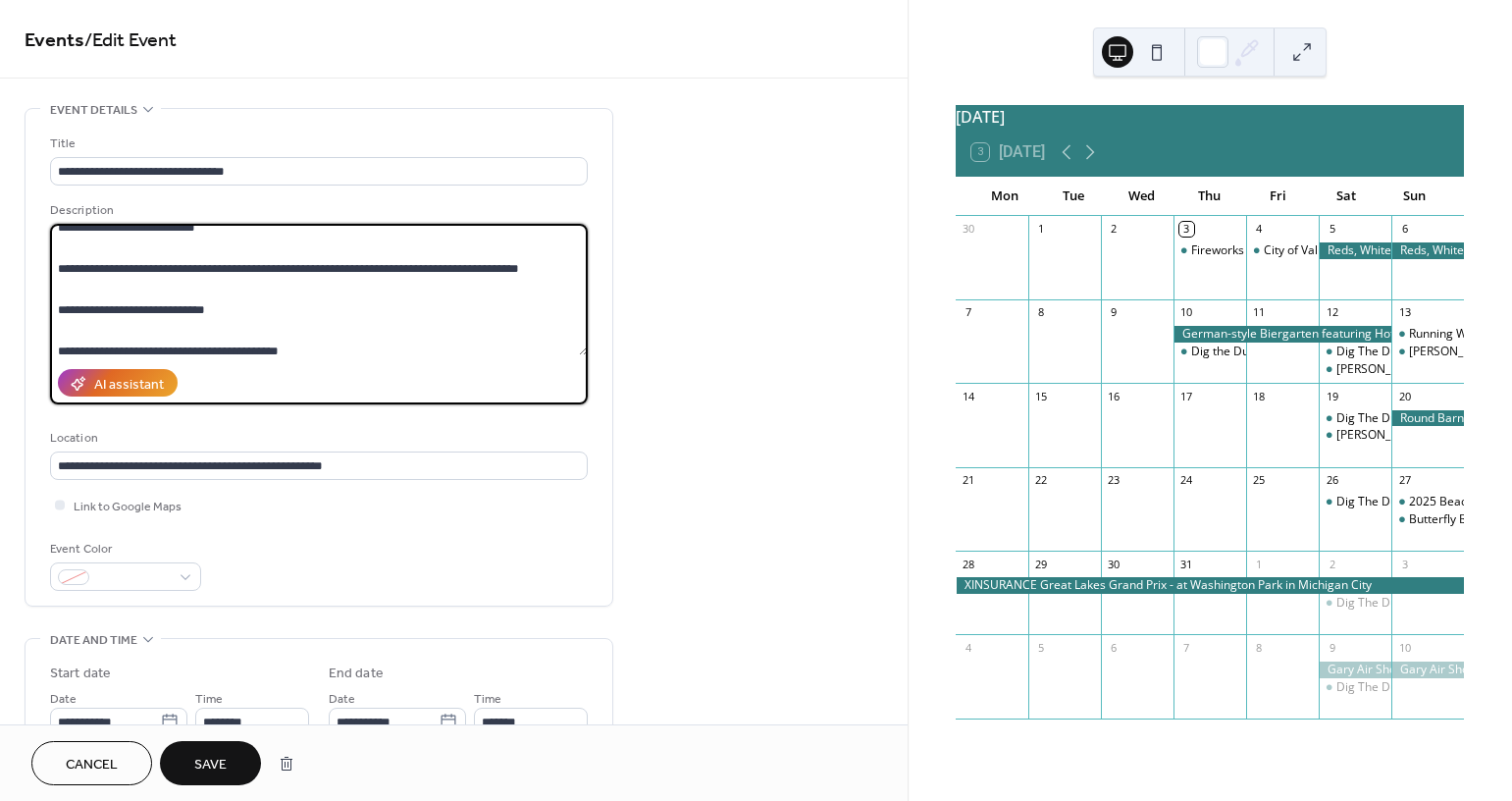 scroll, scrollTop: 98, scrollLeft: 0, axis: vertical 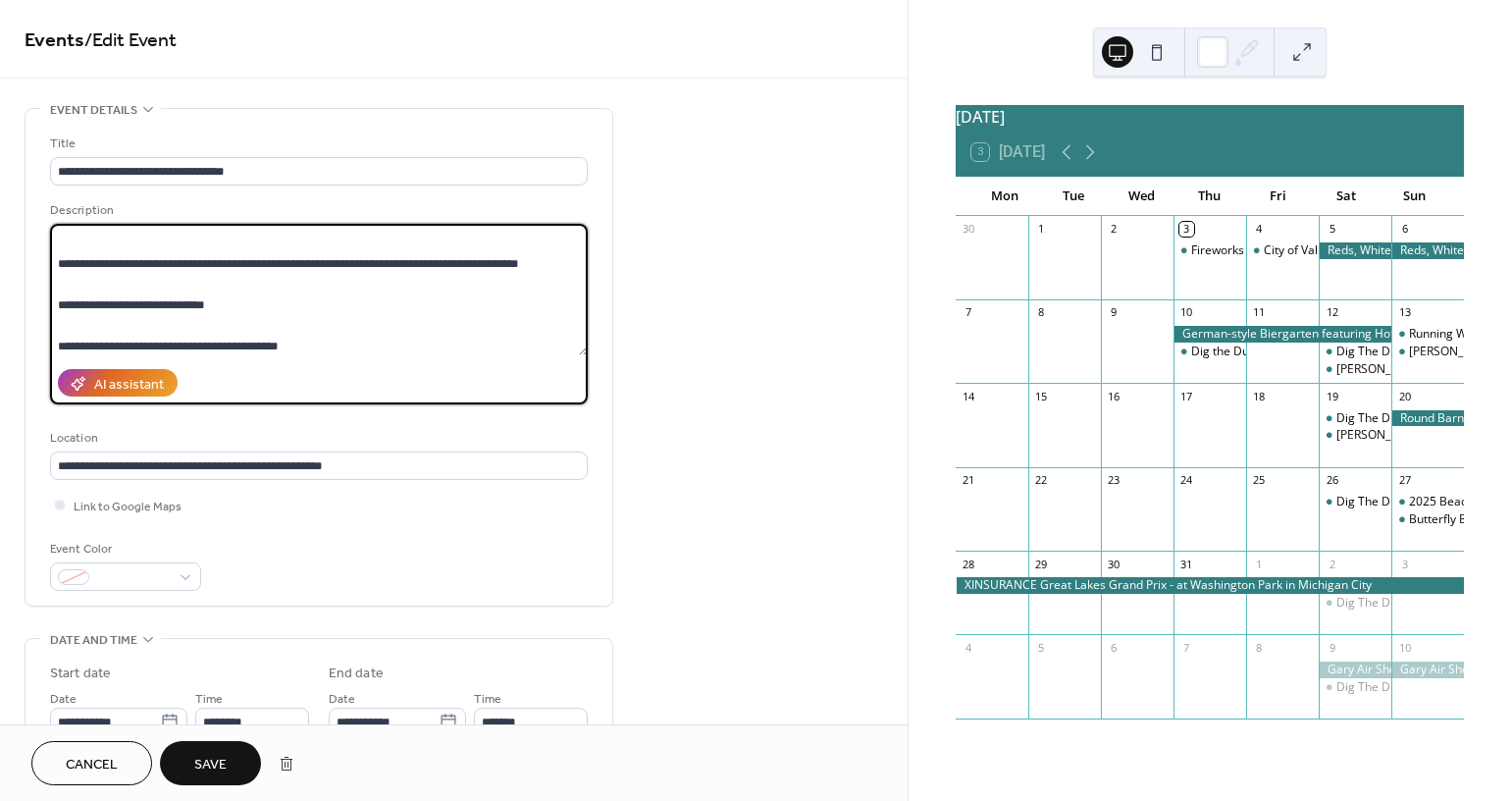 click on "**********" at bounding box center (319, 290) 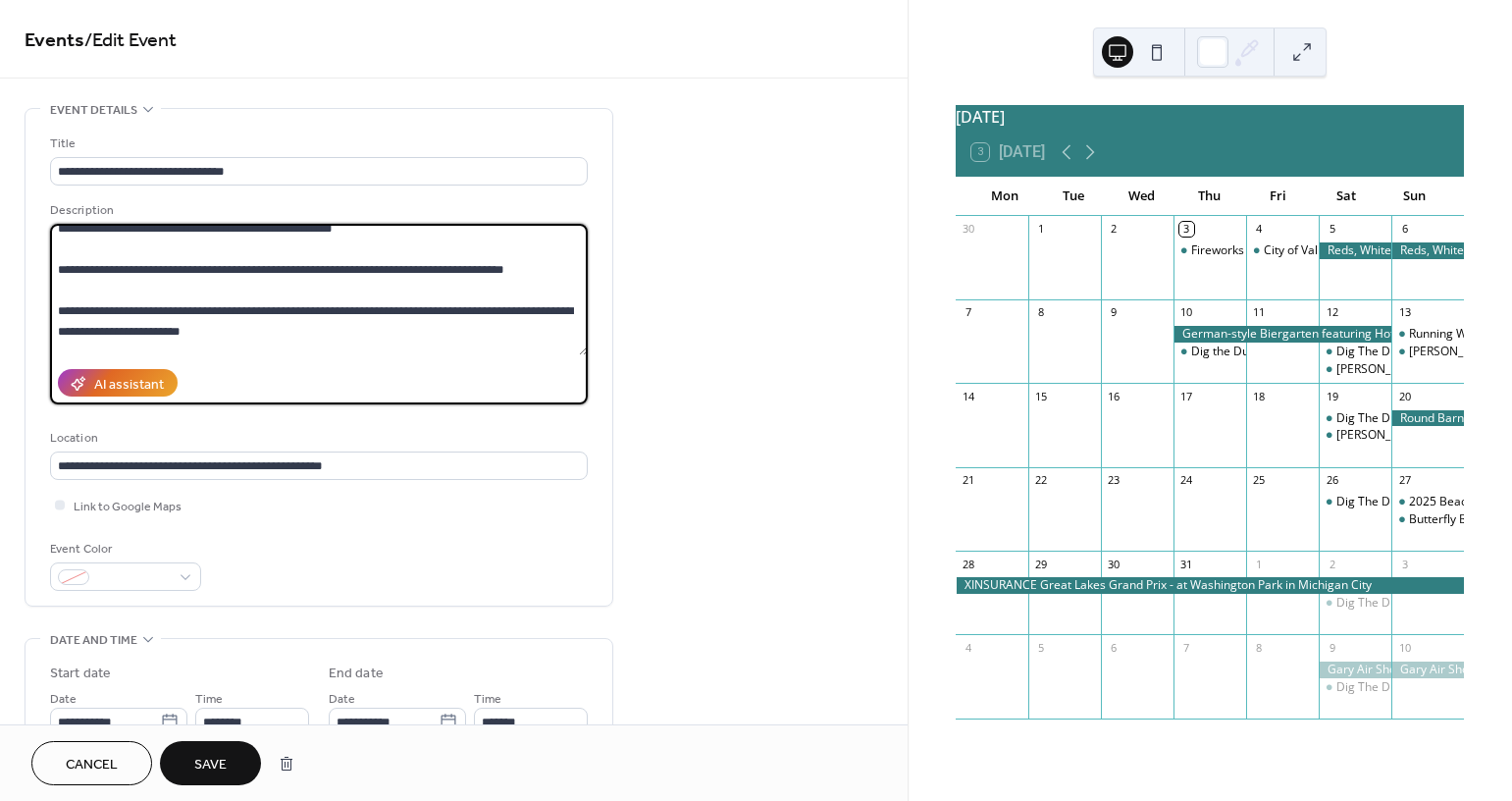 scroll, scrollTop: 0, scrollLeft: 0, axis: both 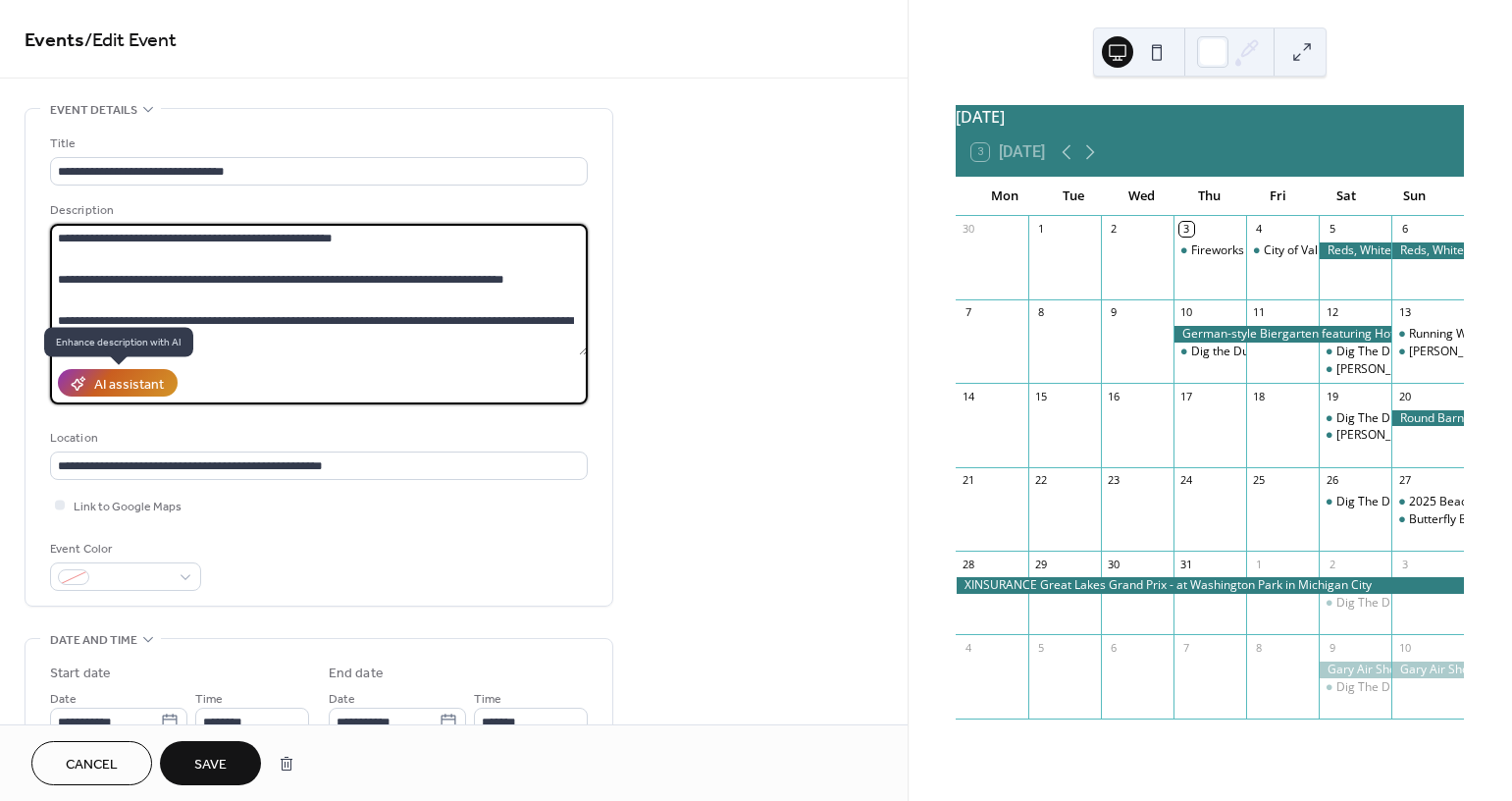 type on "**********" 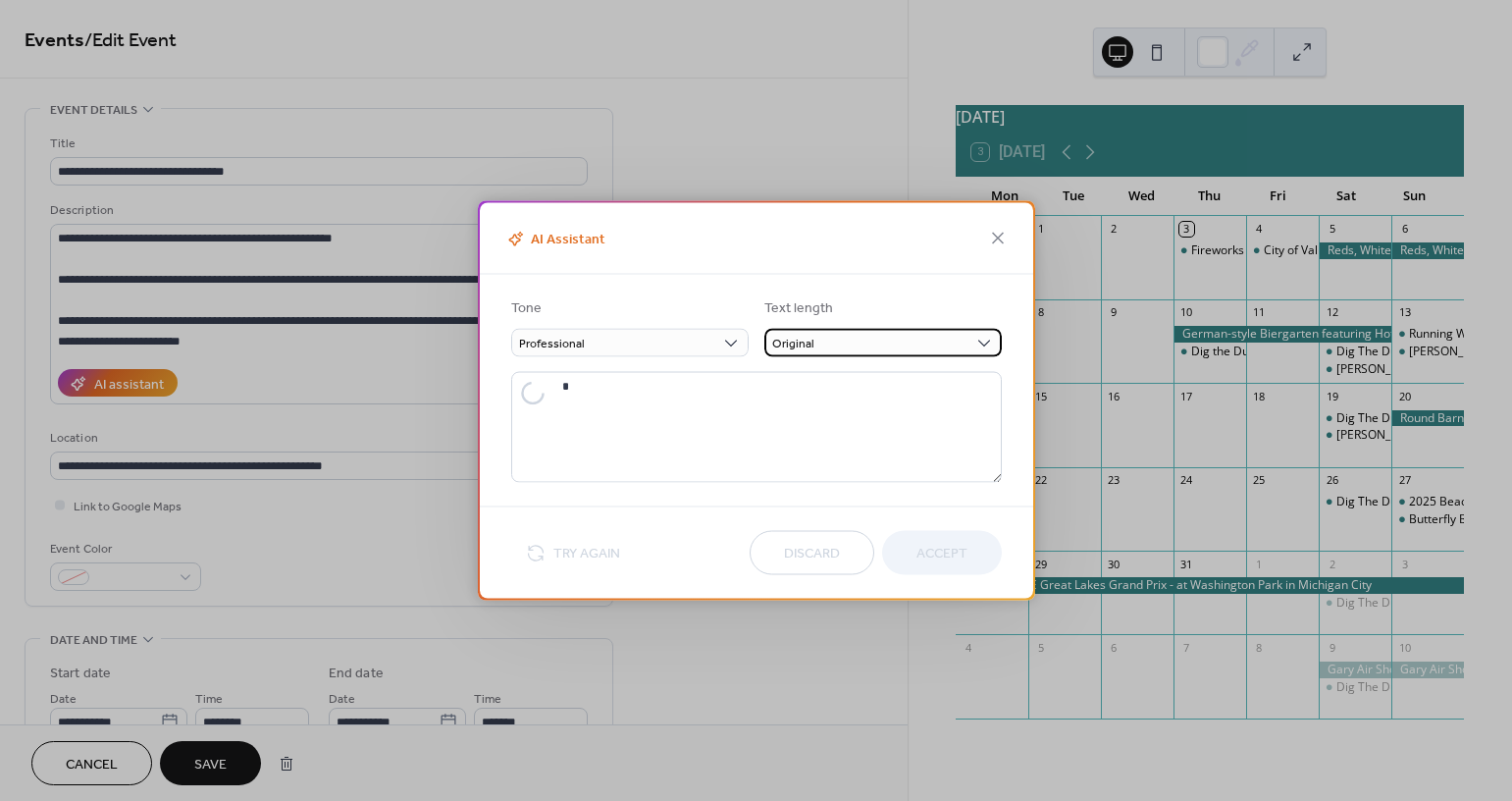 click on "Original" at bounding box center (883, 343) 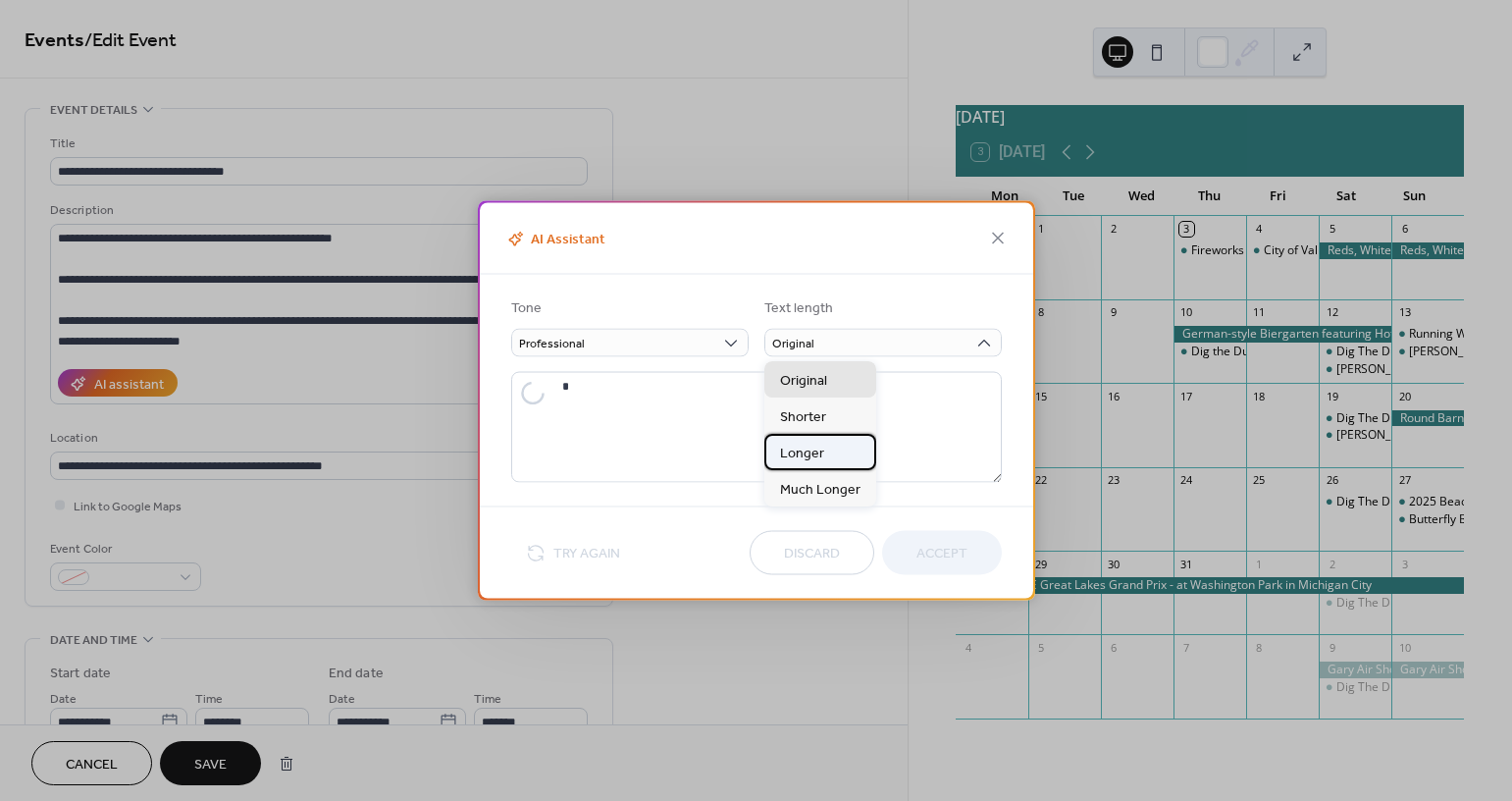 click on "Longer" at bounding box center [820, 452] 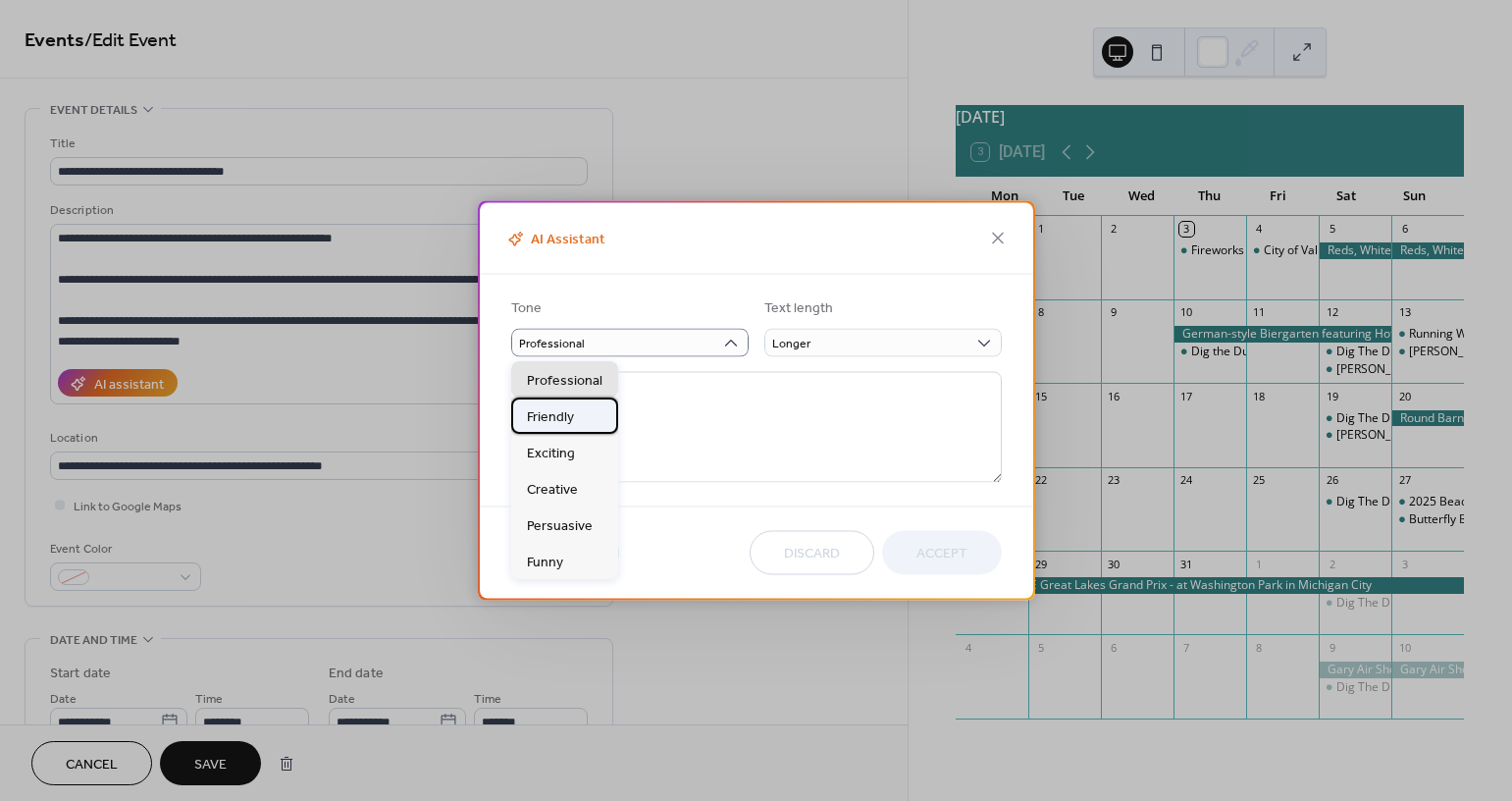 click on "Friendly" at bounding box center [550, 416] 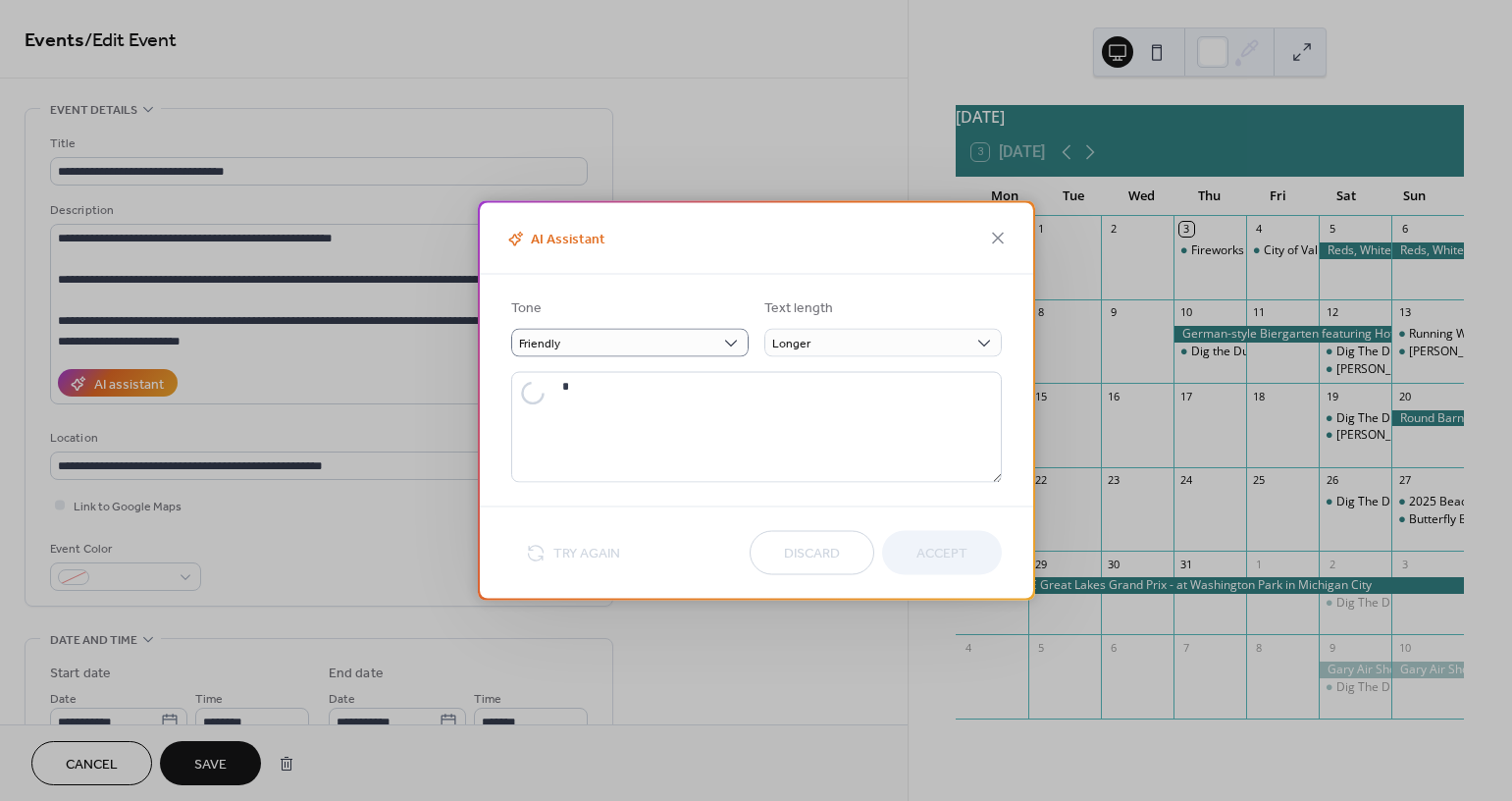 click on "AI Assistant Tone Friendly Text length Longer   Try Again Discard Accept" at bounding box center [756, 400] 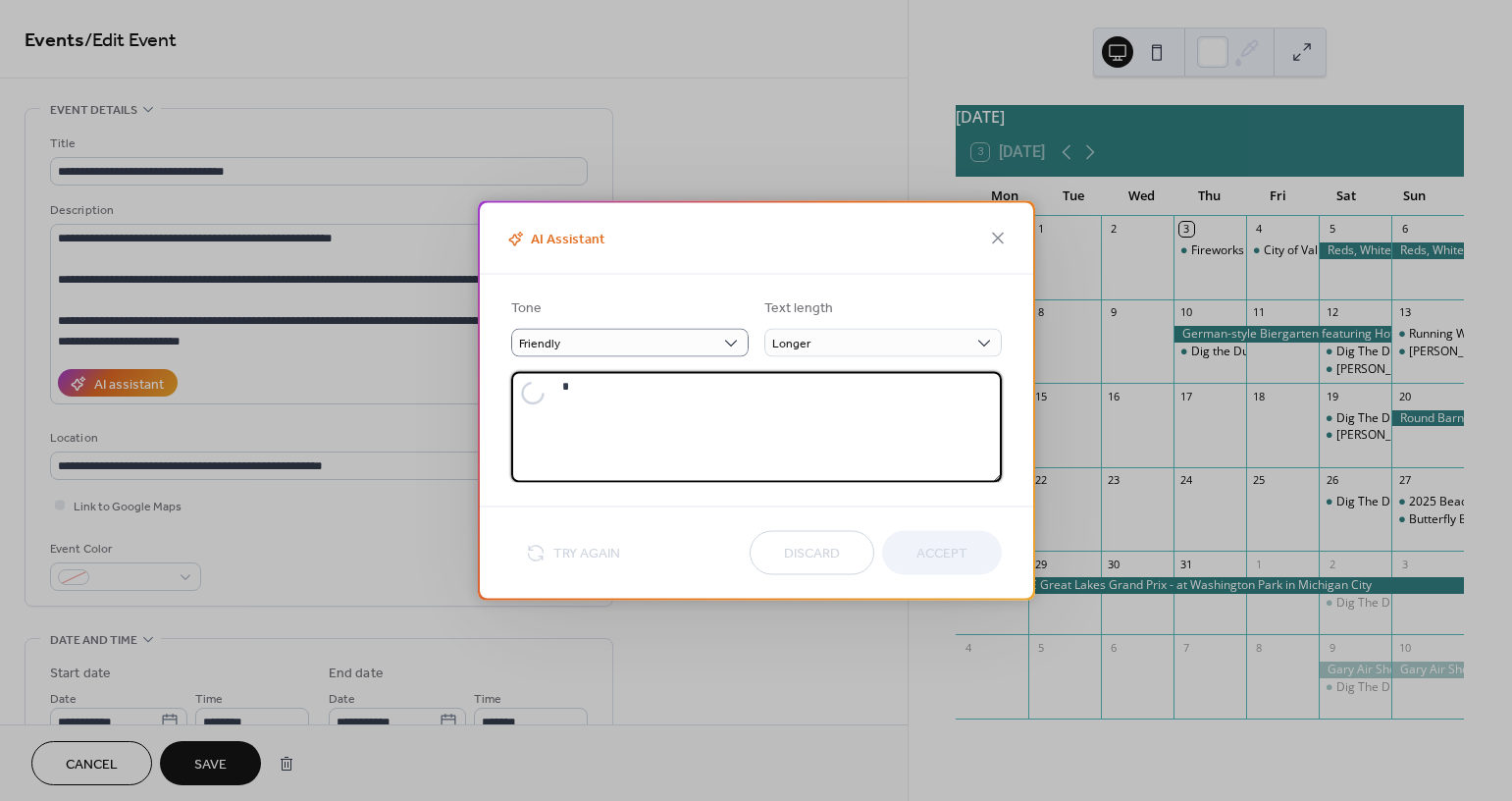 click at bounding box center (778, 427) 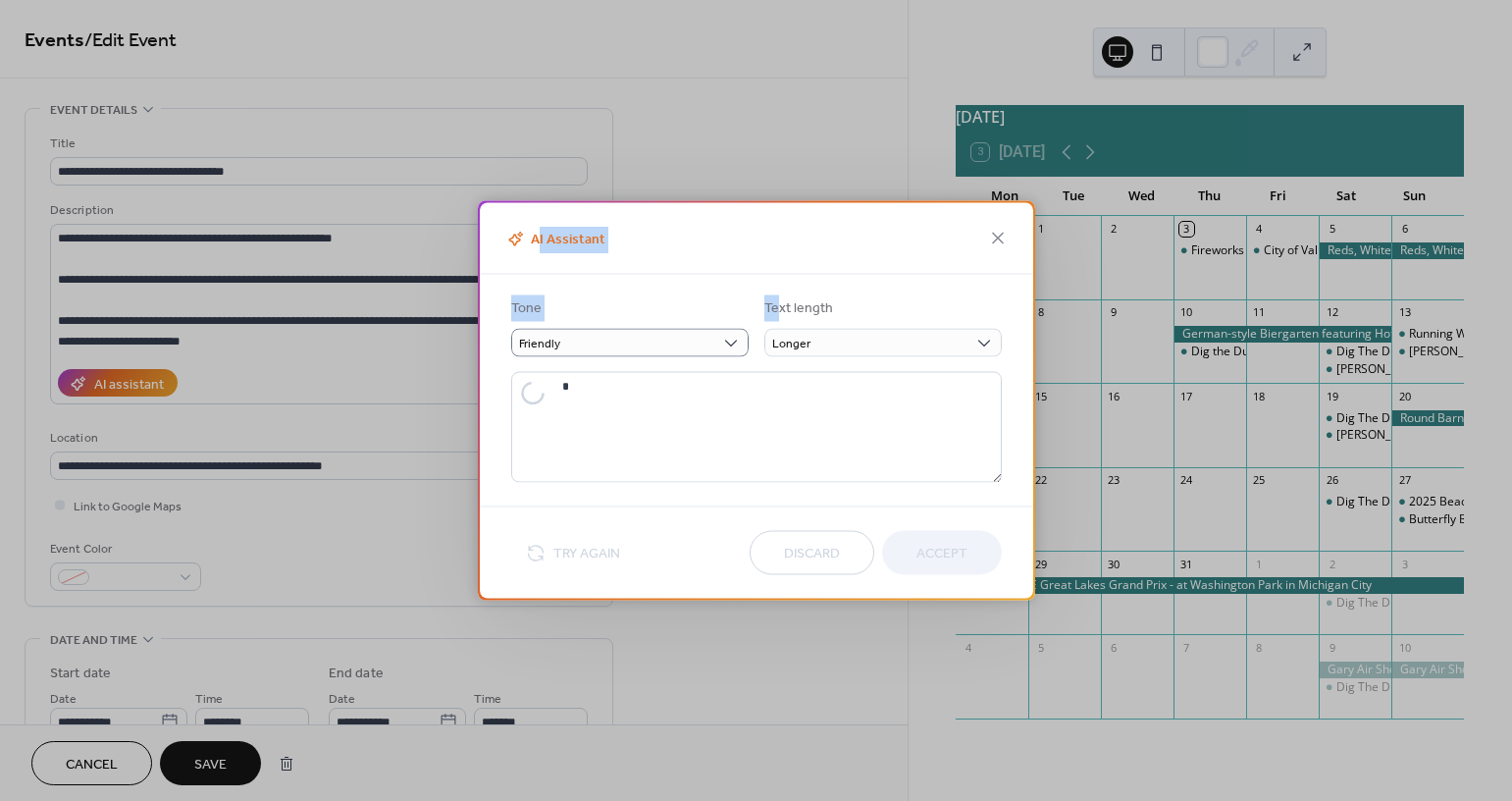 drag, startPoint x: 675, startPoint y: 239, endPoint x: 785, endPoint y: 293, distance: 122.5398 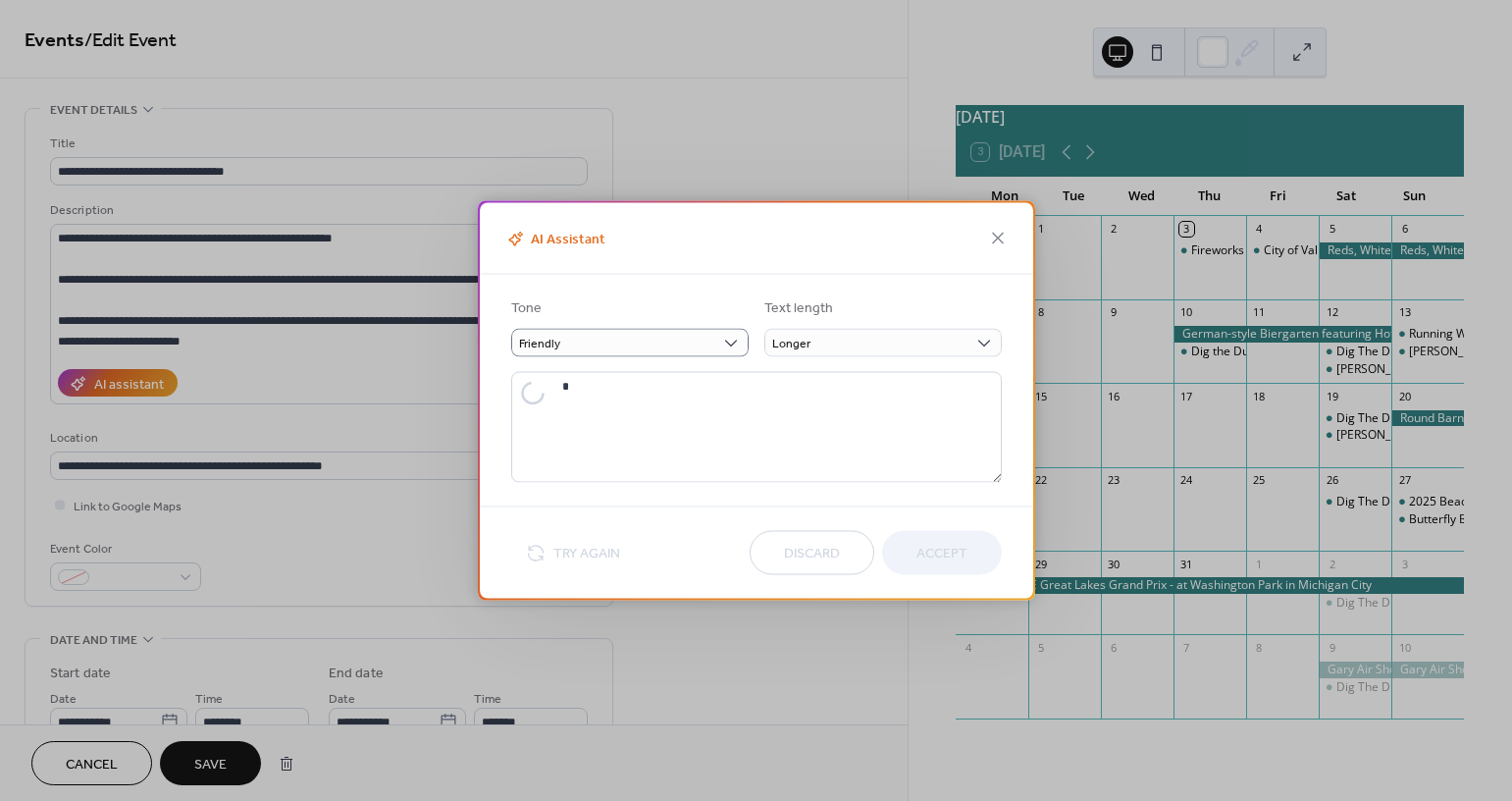 click on "AI Assistant Tone Friendly Text length Longer   Try Again Discard Accept" at bounding box center (756, 400) 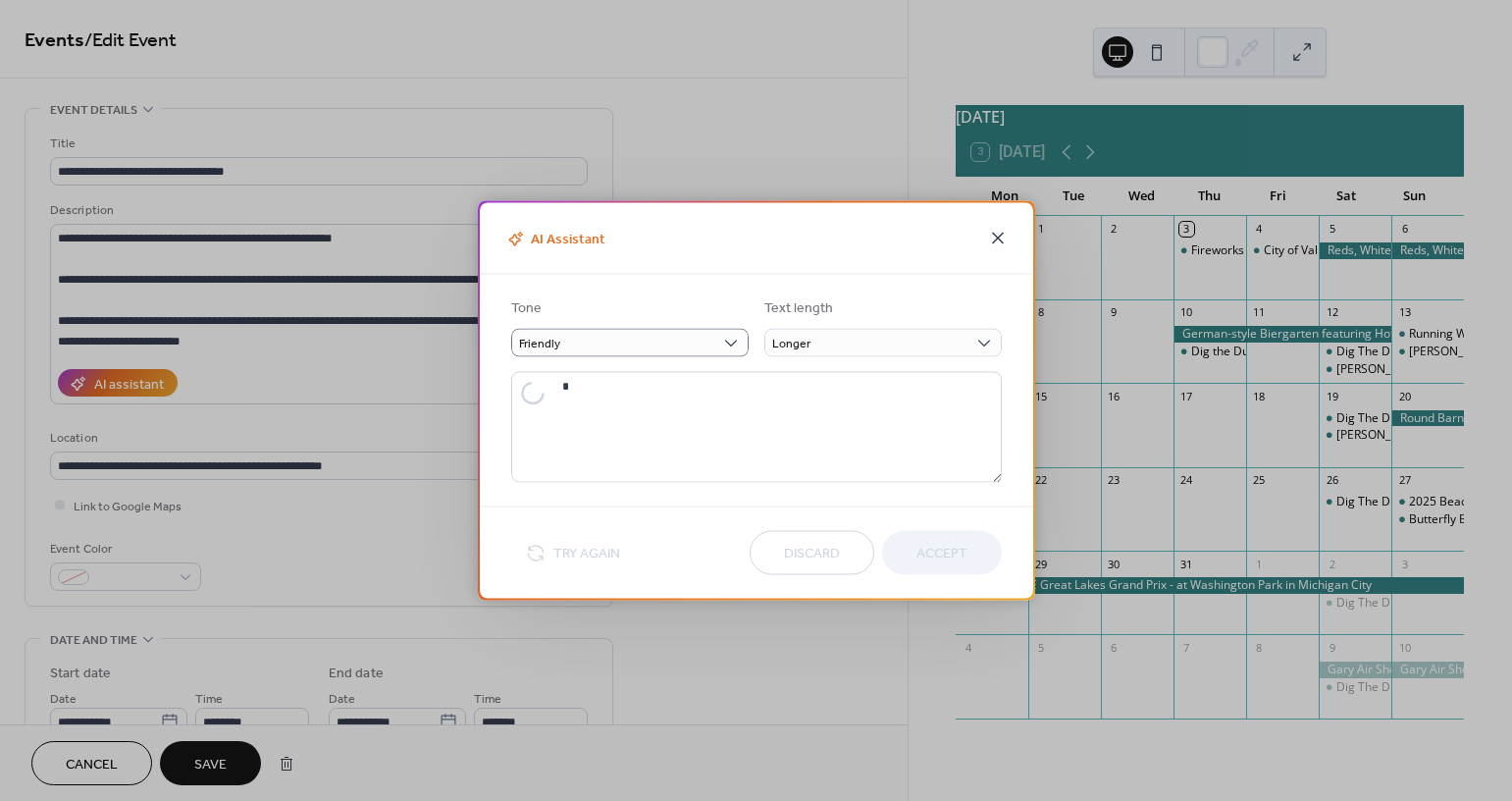 click 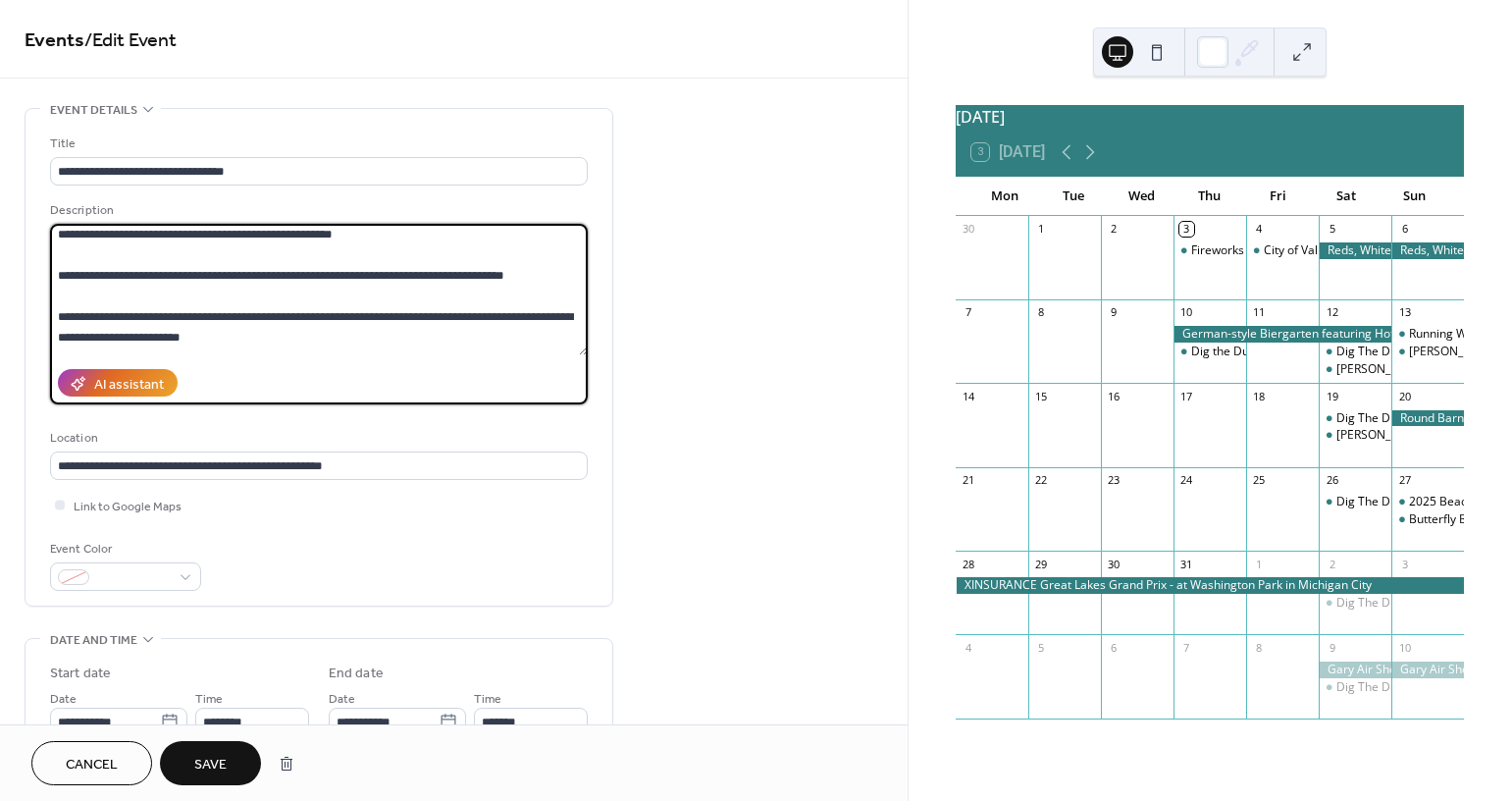 scroll, scrollTop: 0, scrollLeft: 0, axis: both 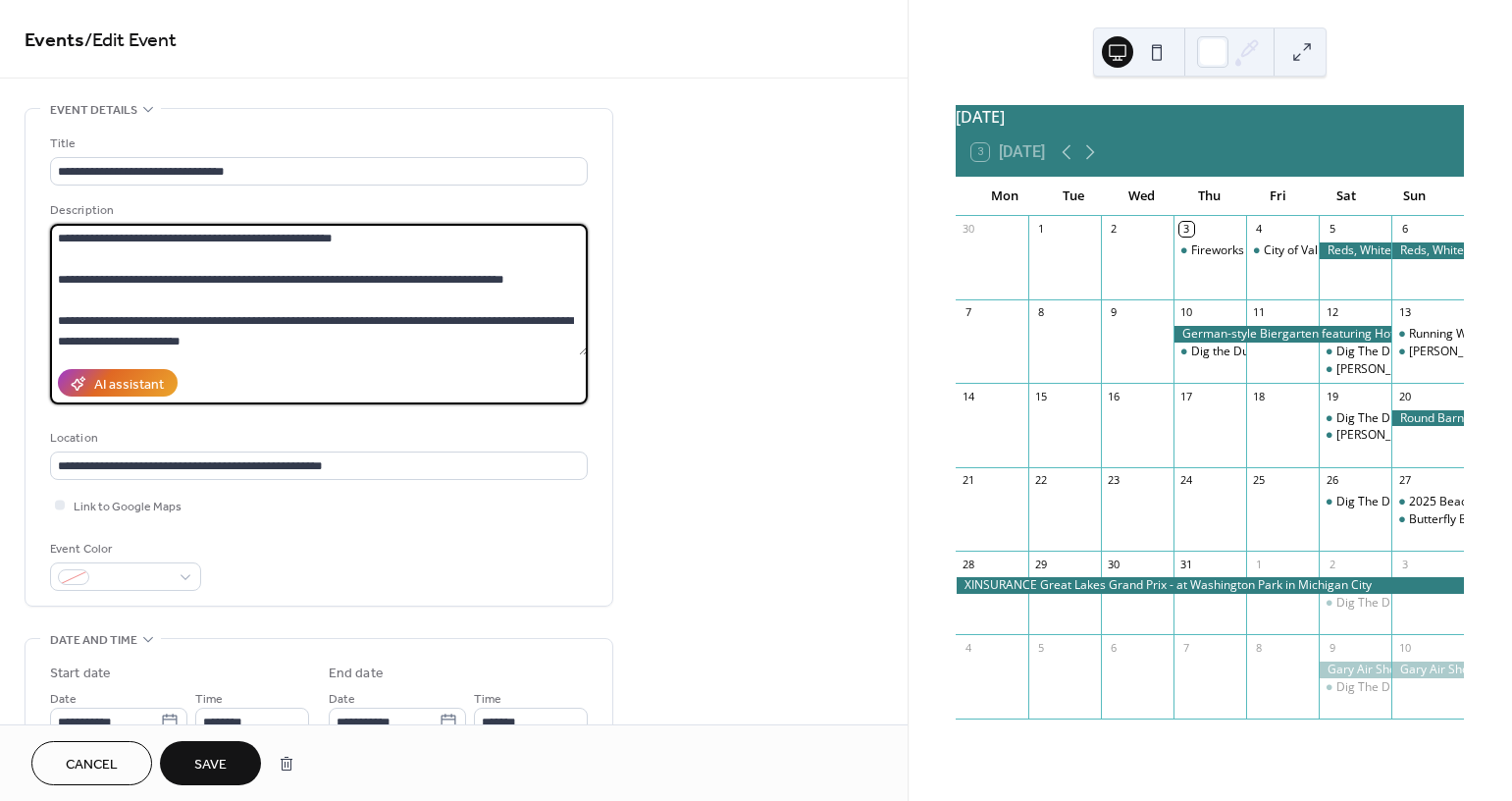 drag, startPoint x: 252, startPoint y: 345, endPoint x: 46, endPoint y: 200, distance: 251.91467 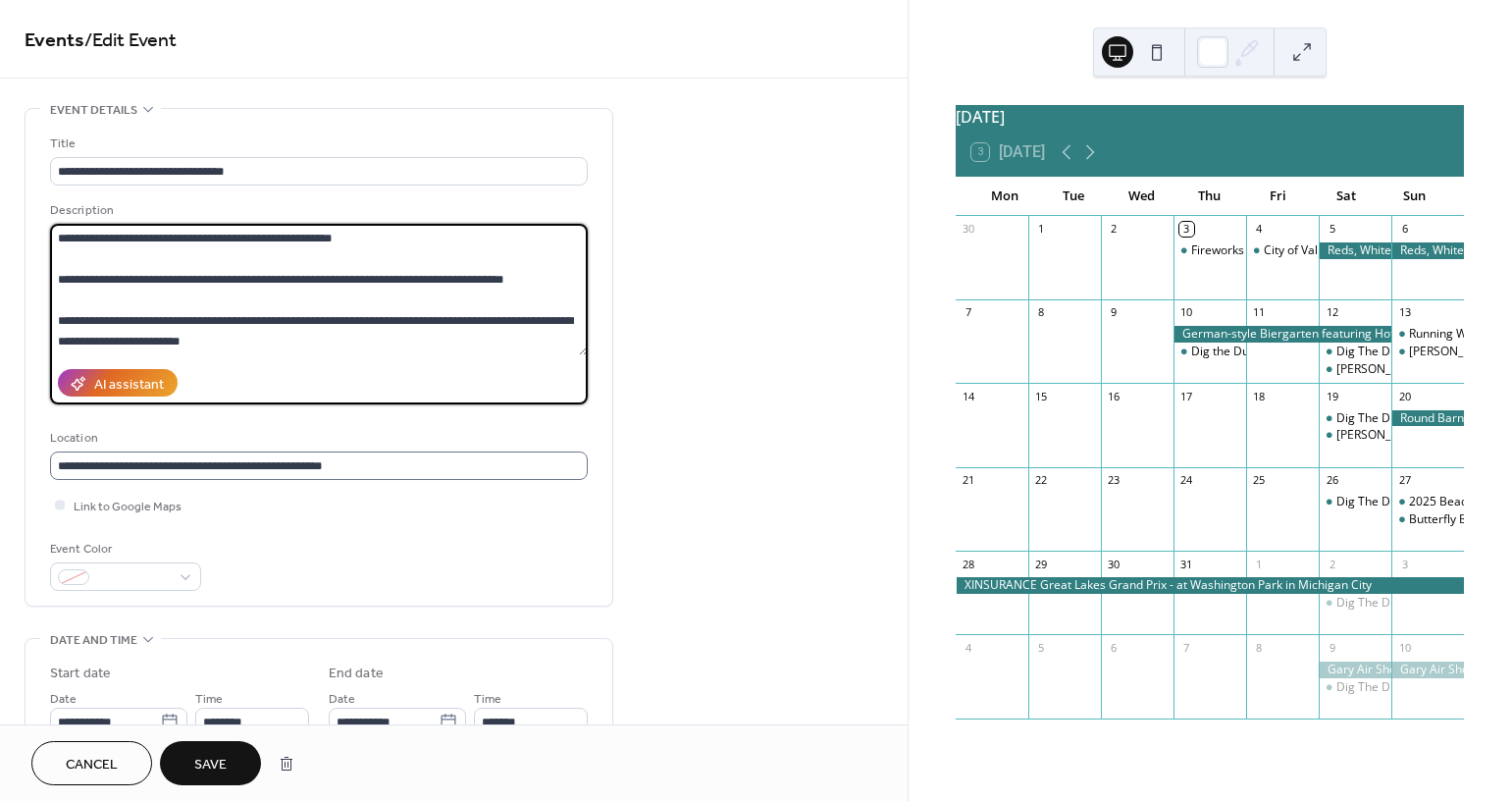 scroll, scrollTop: 82, scrollLeft: 0, axis: vertical 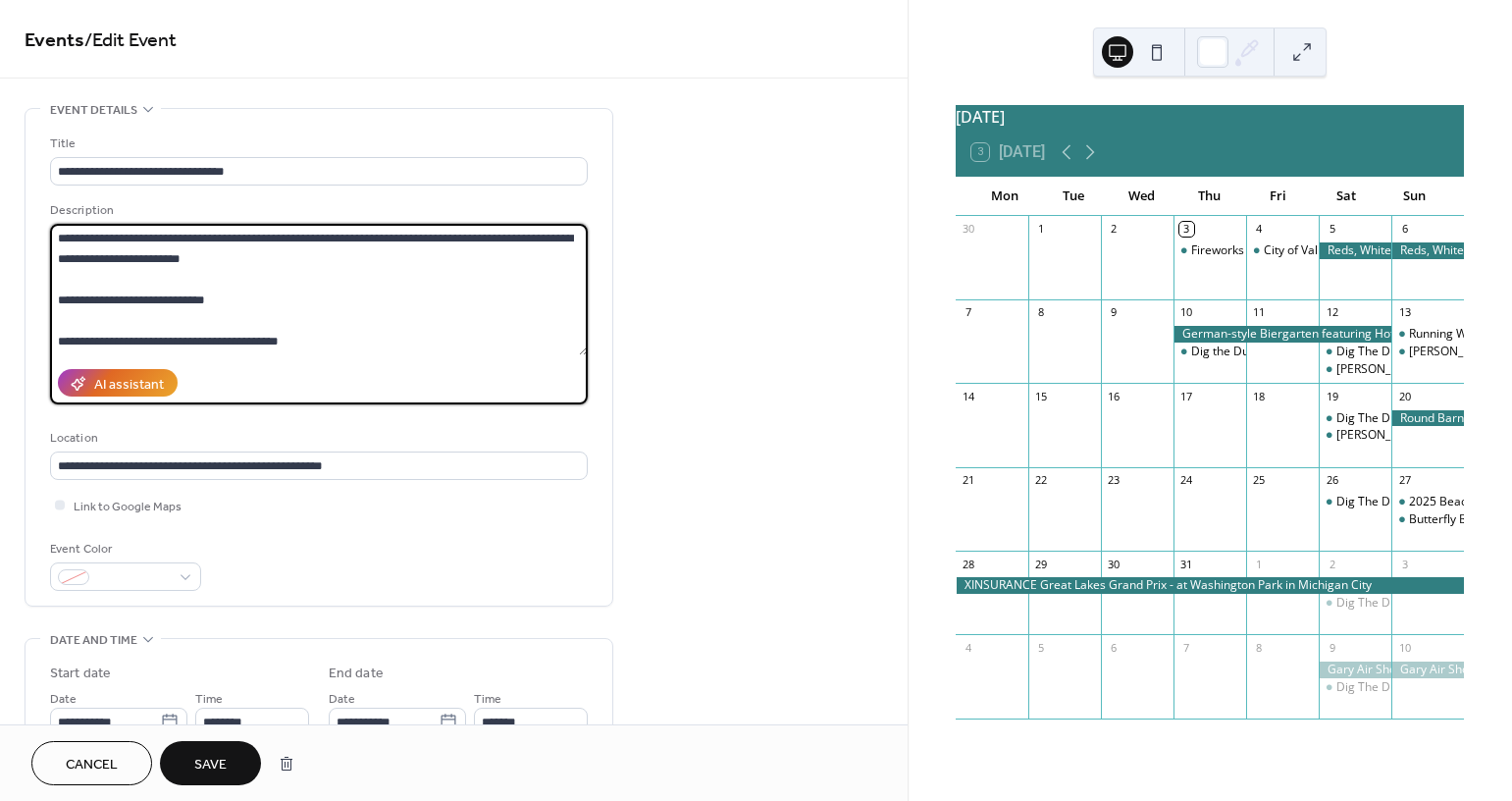 drag, startPoint x: 55, startPoint y: 236, endPoint x: 309, endPoint y: 514, distance: 376.56341 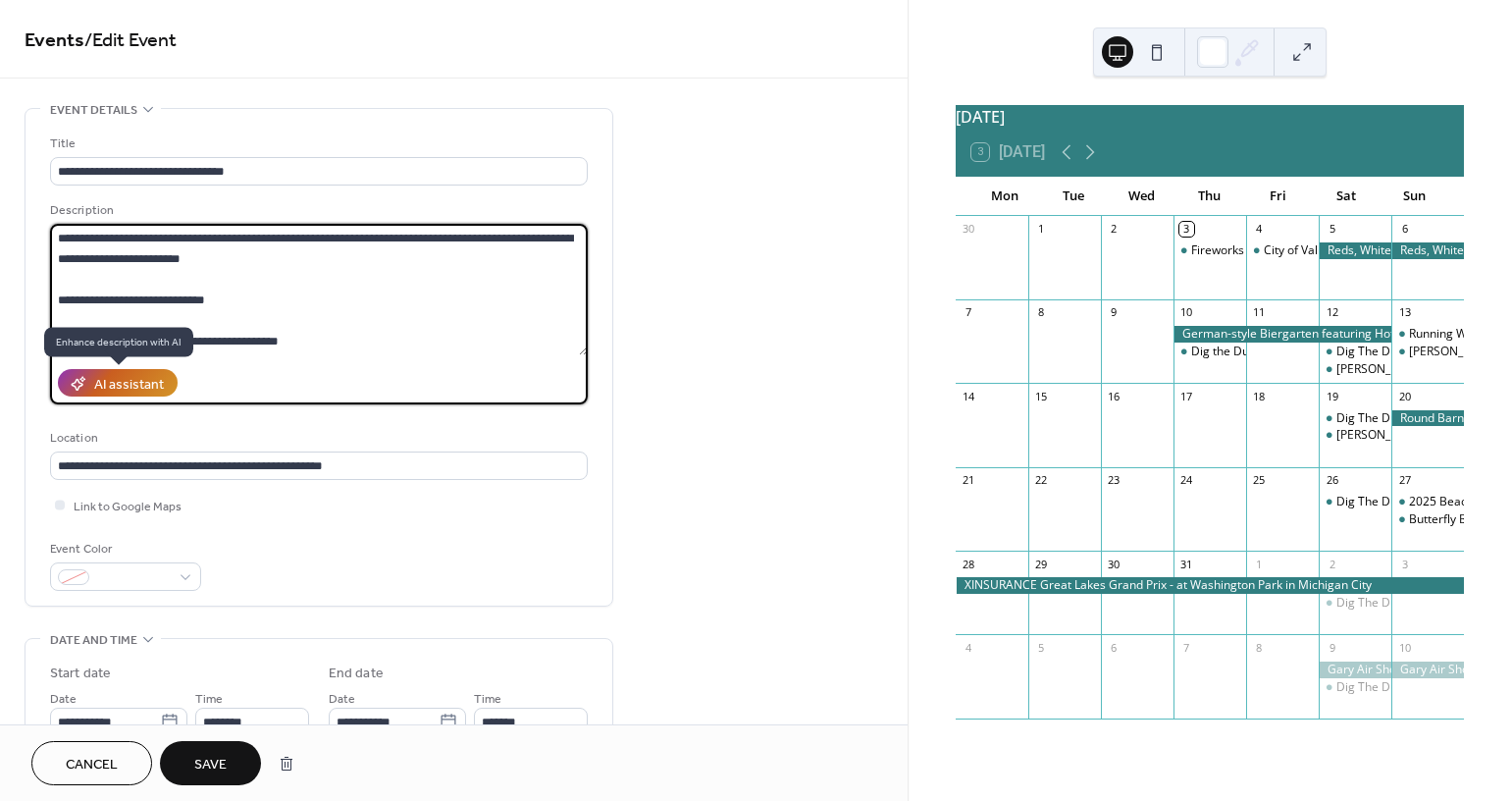click on "AI assistant" at bounding box center (129, 384) 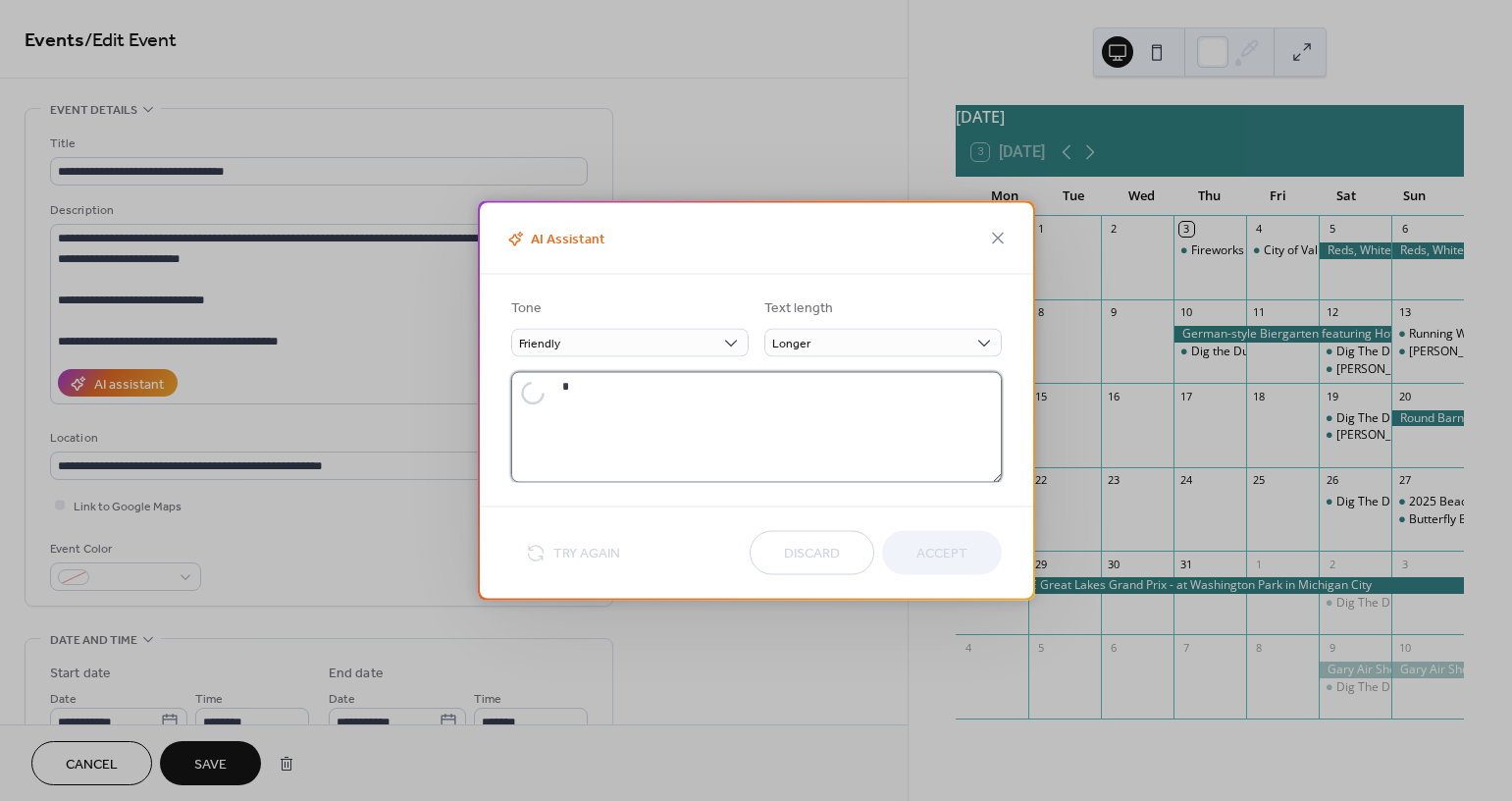 click at bounding box center (778, 427) 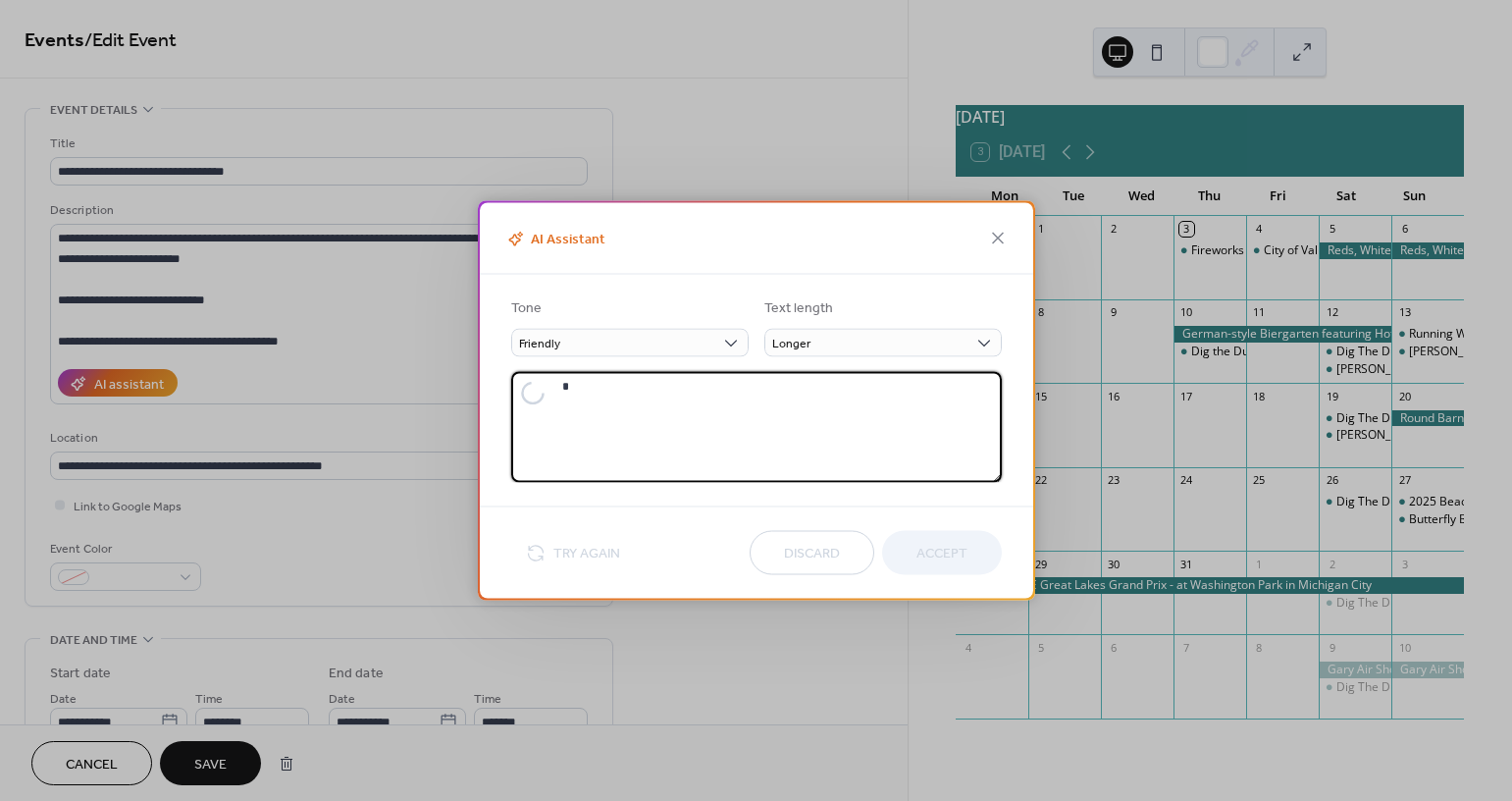 paste 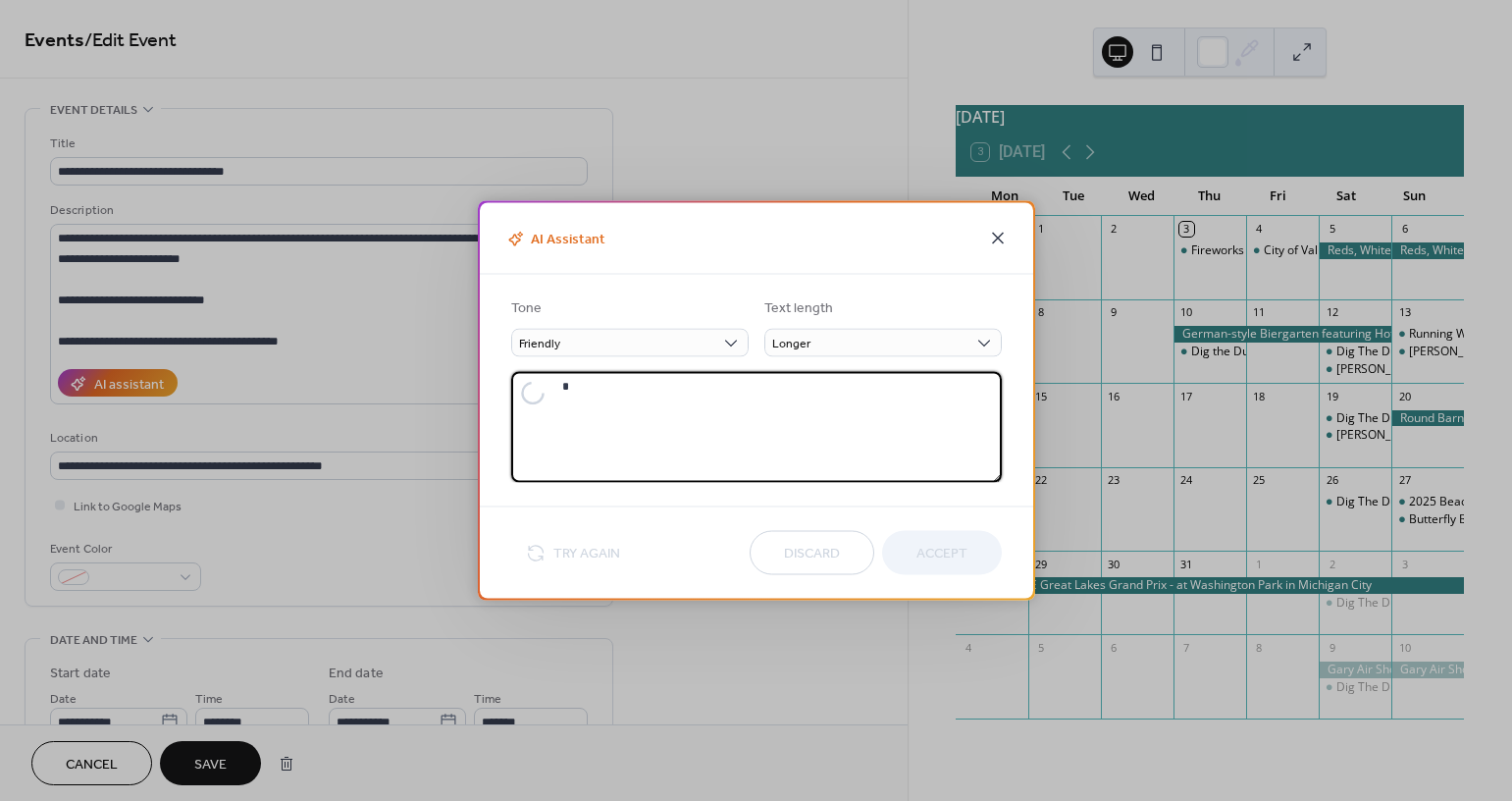 click 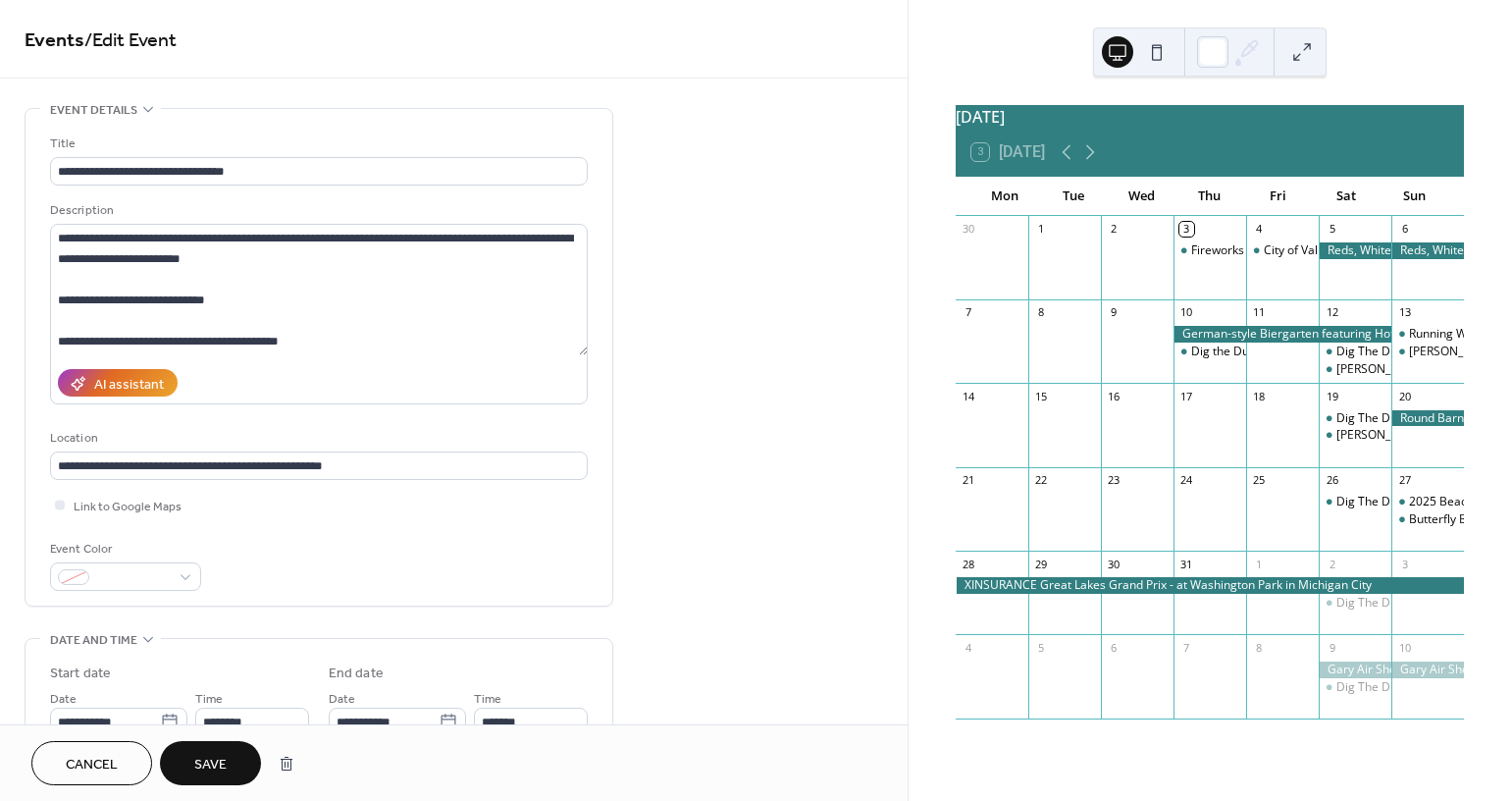 click on "Save" at bounding box center (210, 765) 